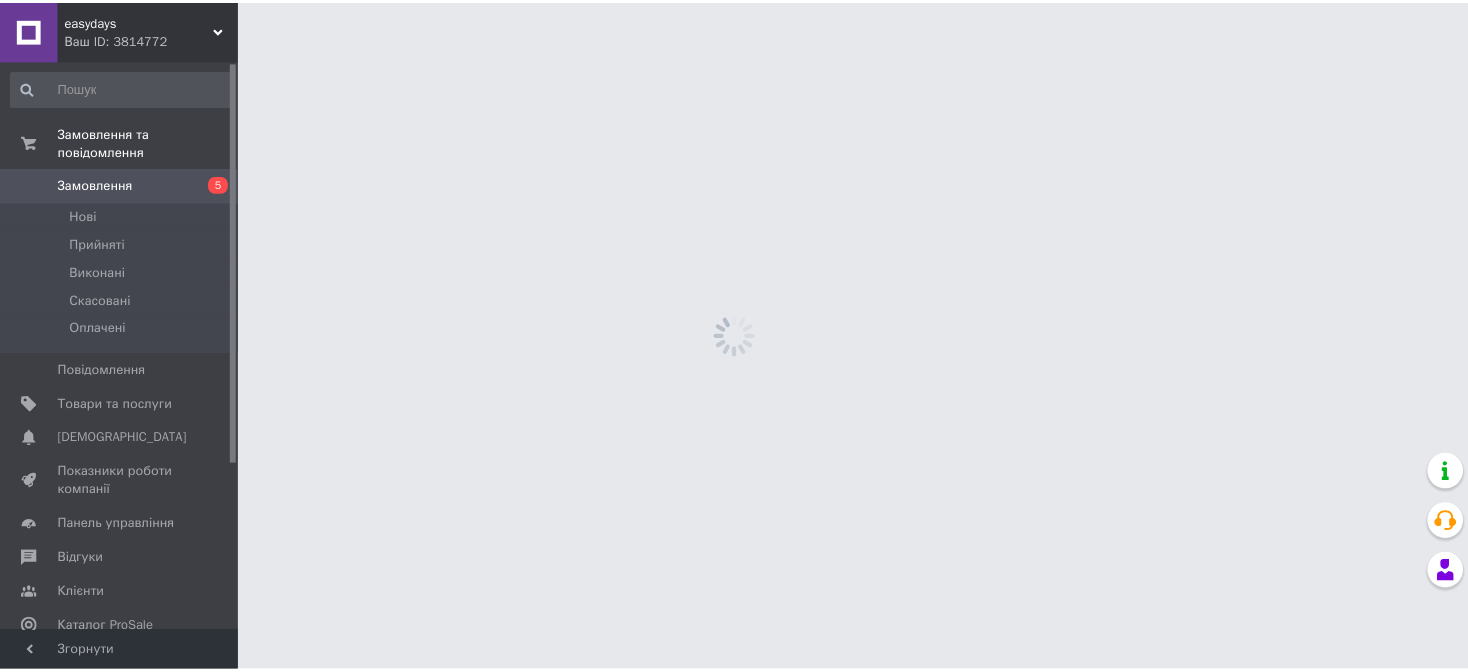 scroll, scrollTop: 0, scrollLeft: 0, axis: both 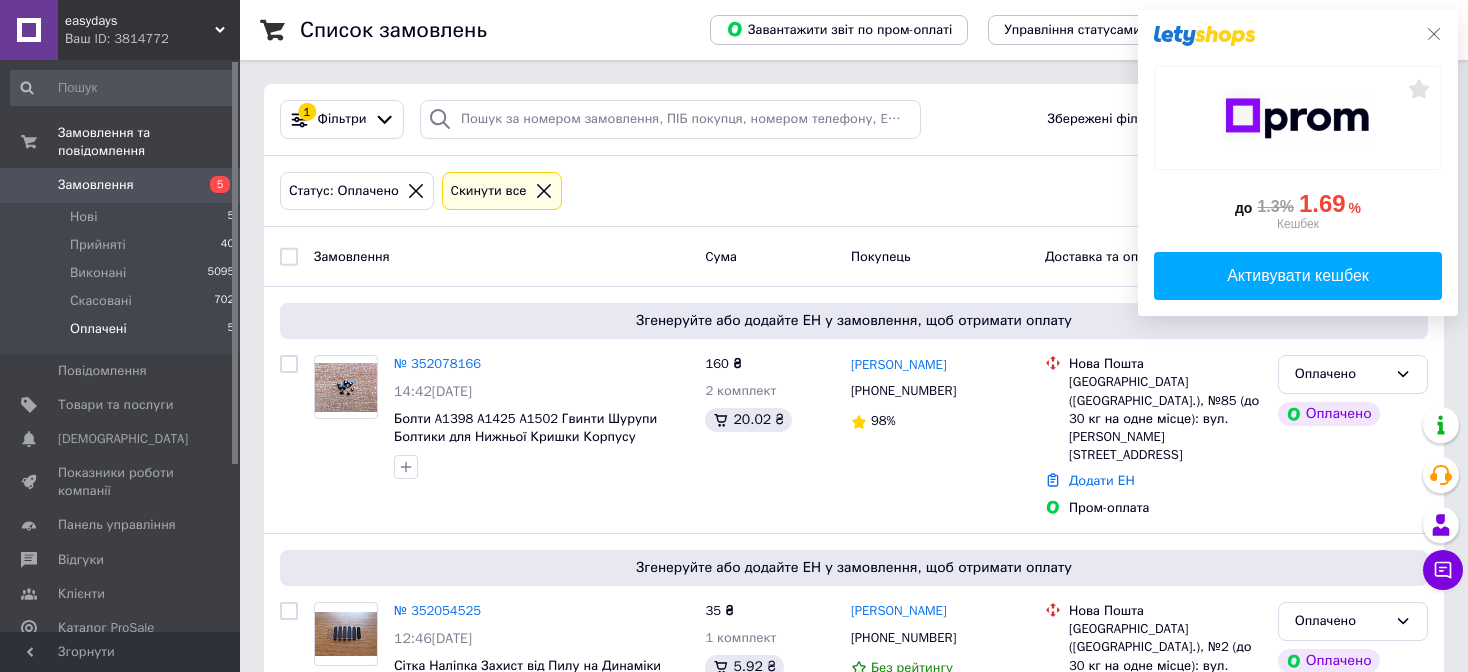 click 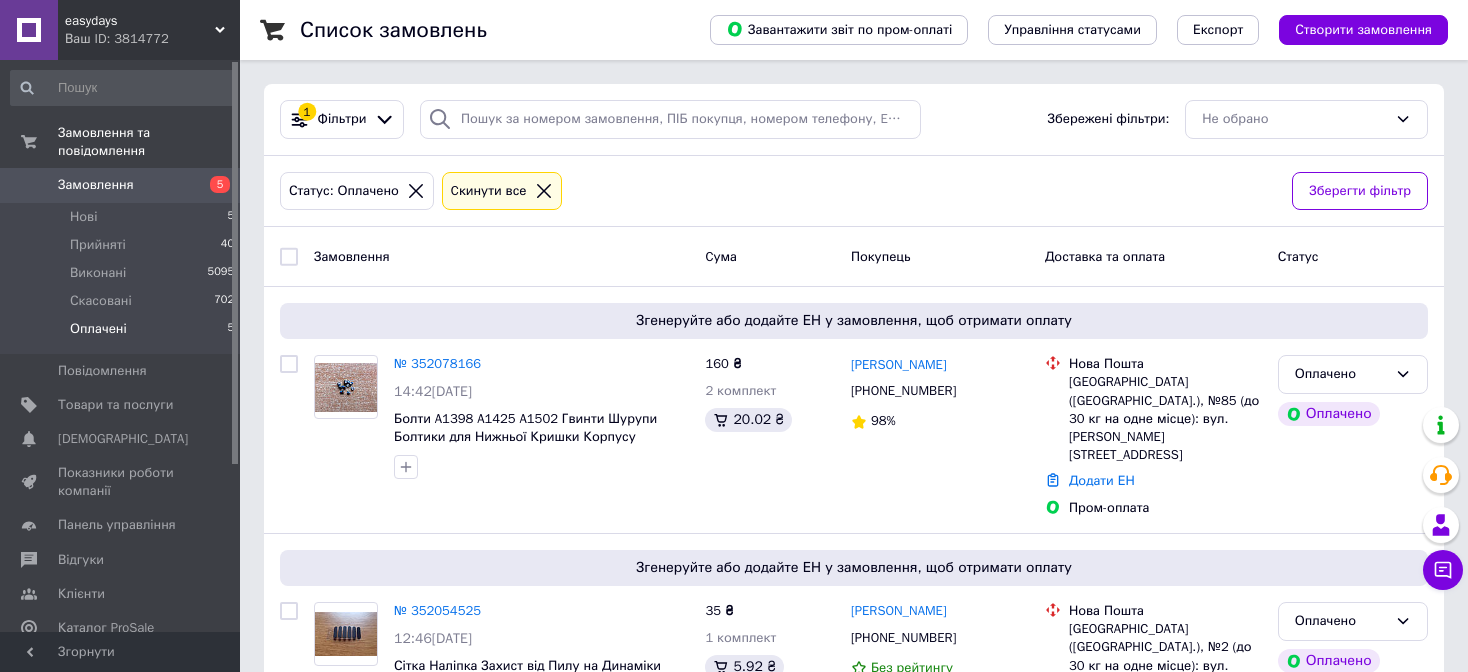 click on "Замовлення" at bounding box center [96, 185] 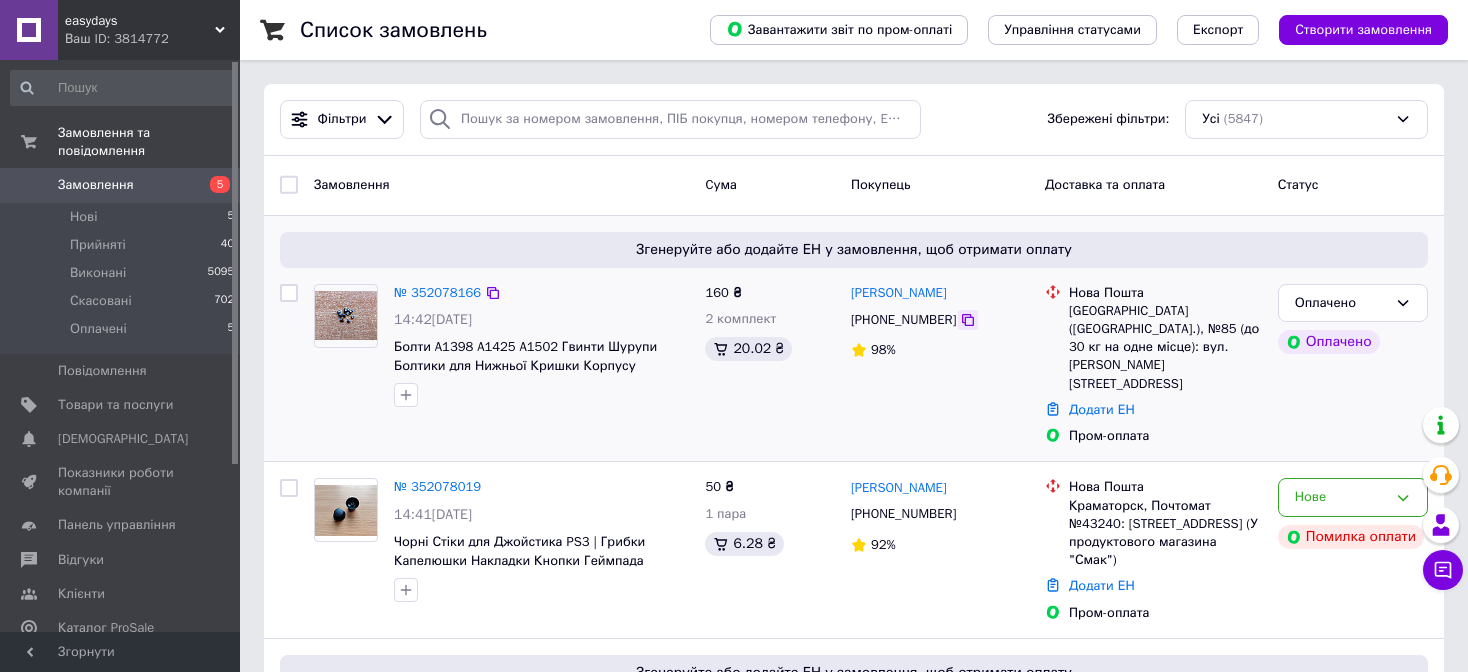 click 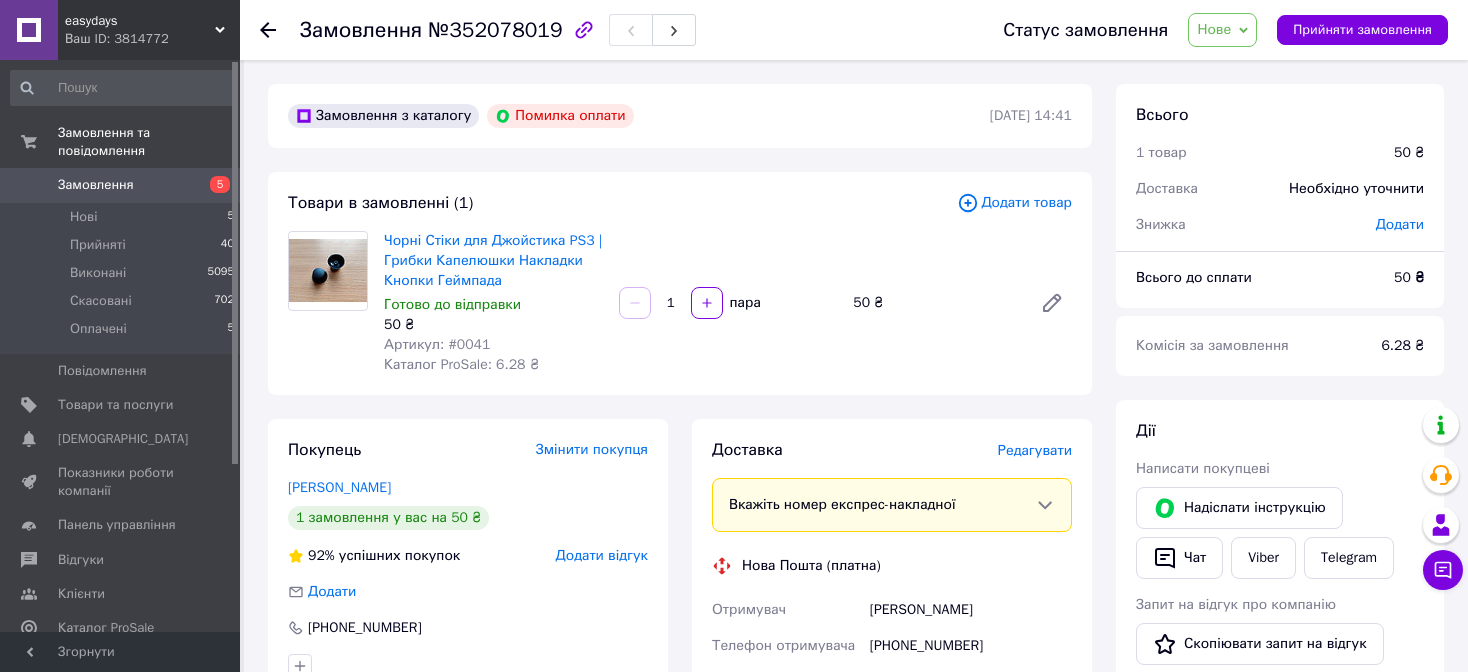scroll, scrollTop: 200, scrollLeft: 0, axis: vertical 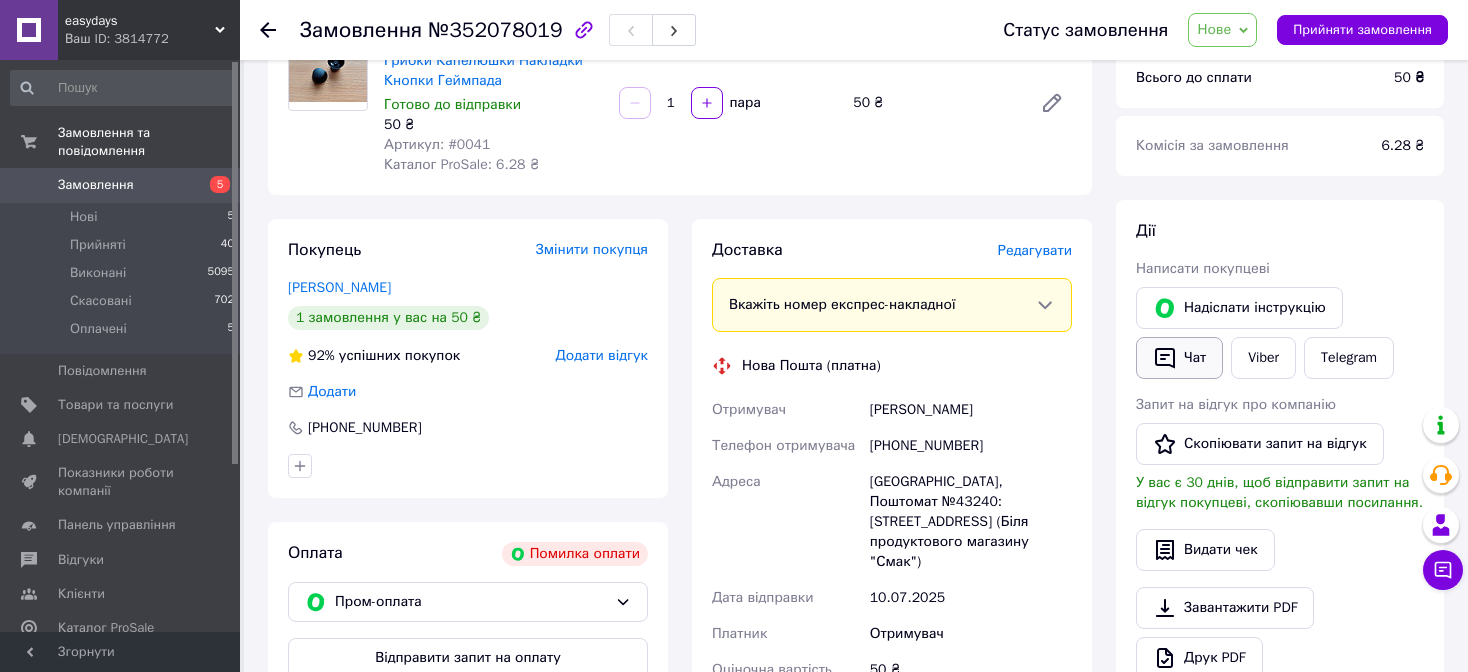 click on "Чат" at bounding box center (1179, 358) 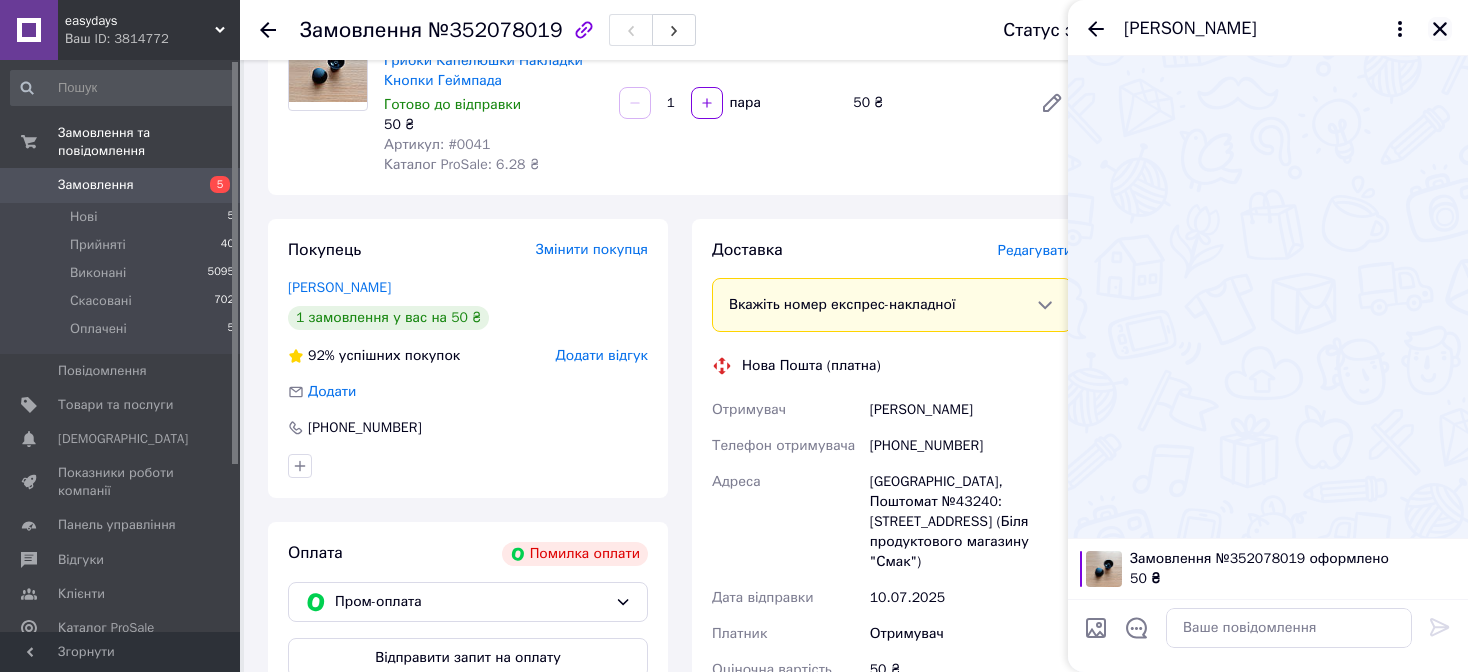 click 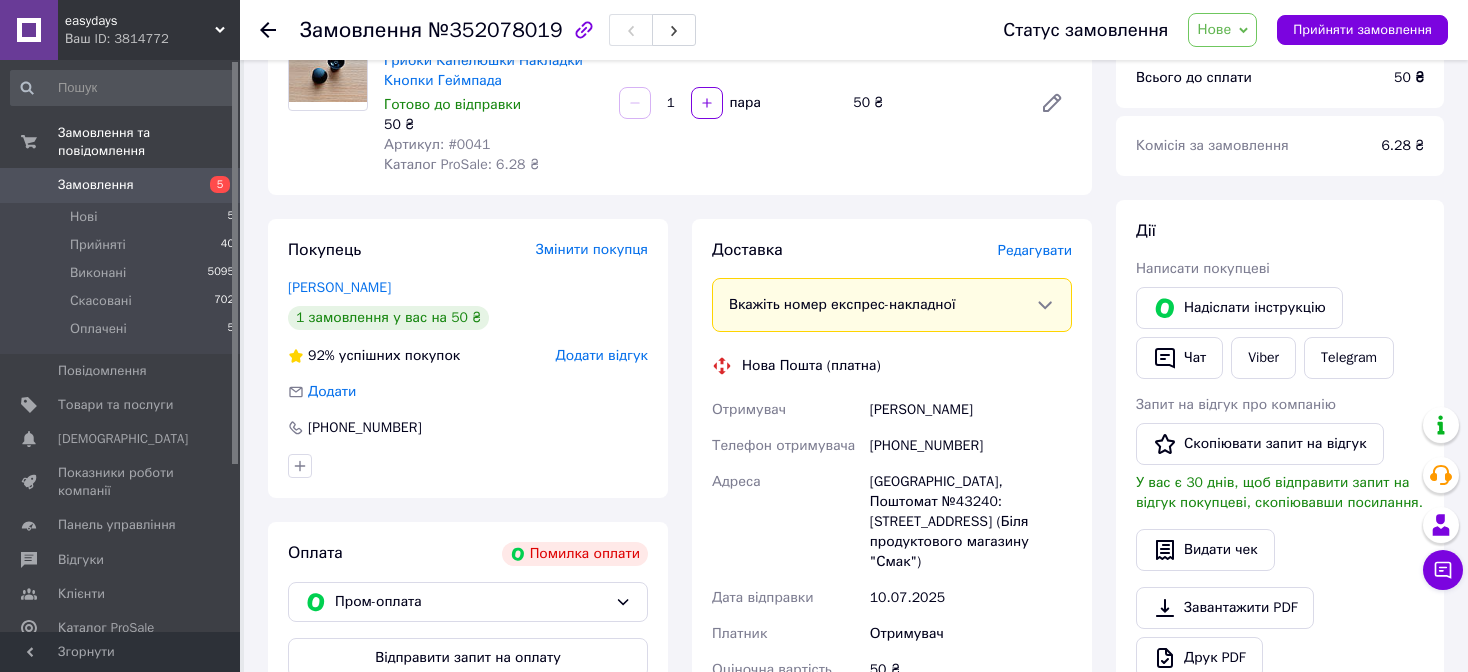 click on "[PHONE_NUMBER]" at bounding box center [971, 446] 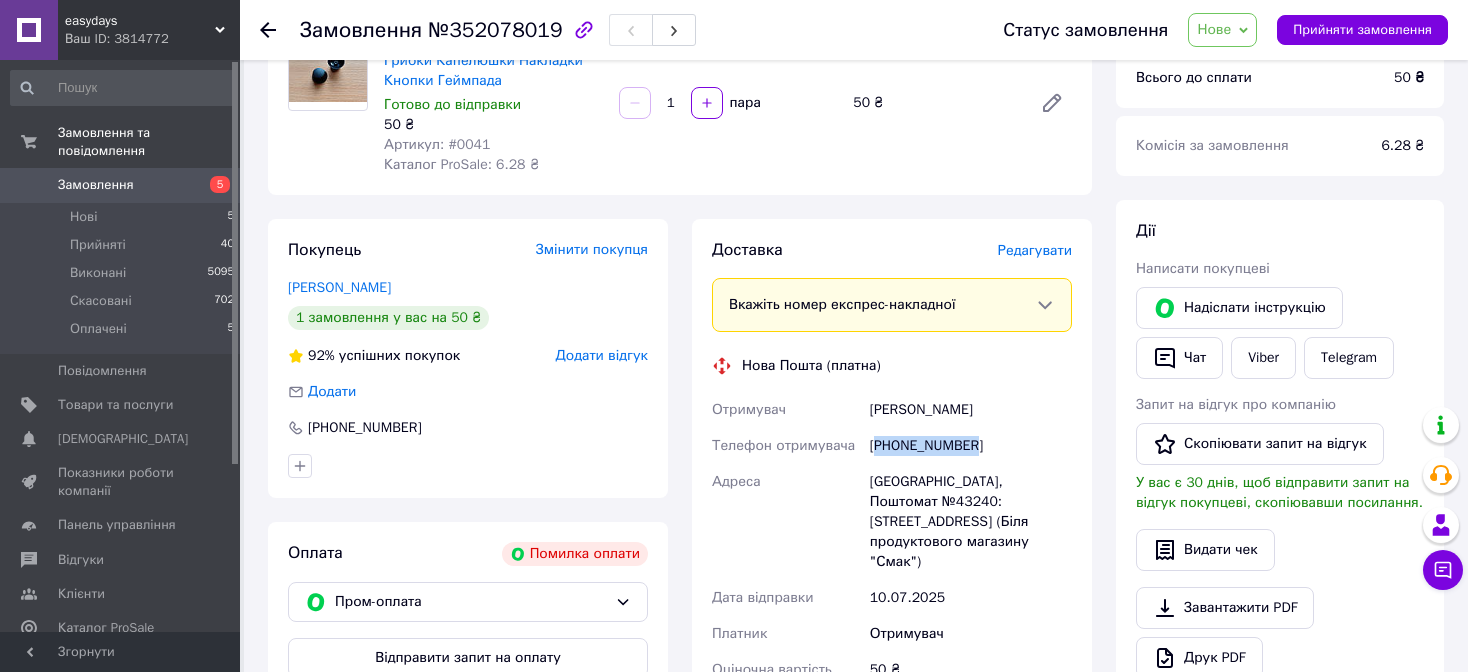 click on "[PHONE_NUMBER]" at bounding box center (971, 446) 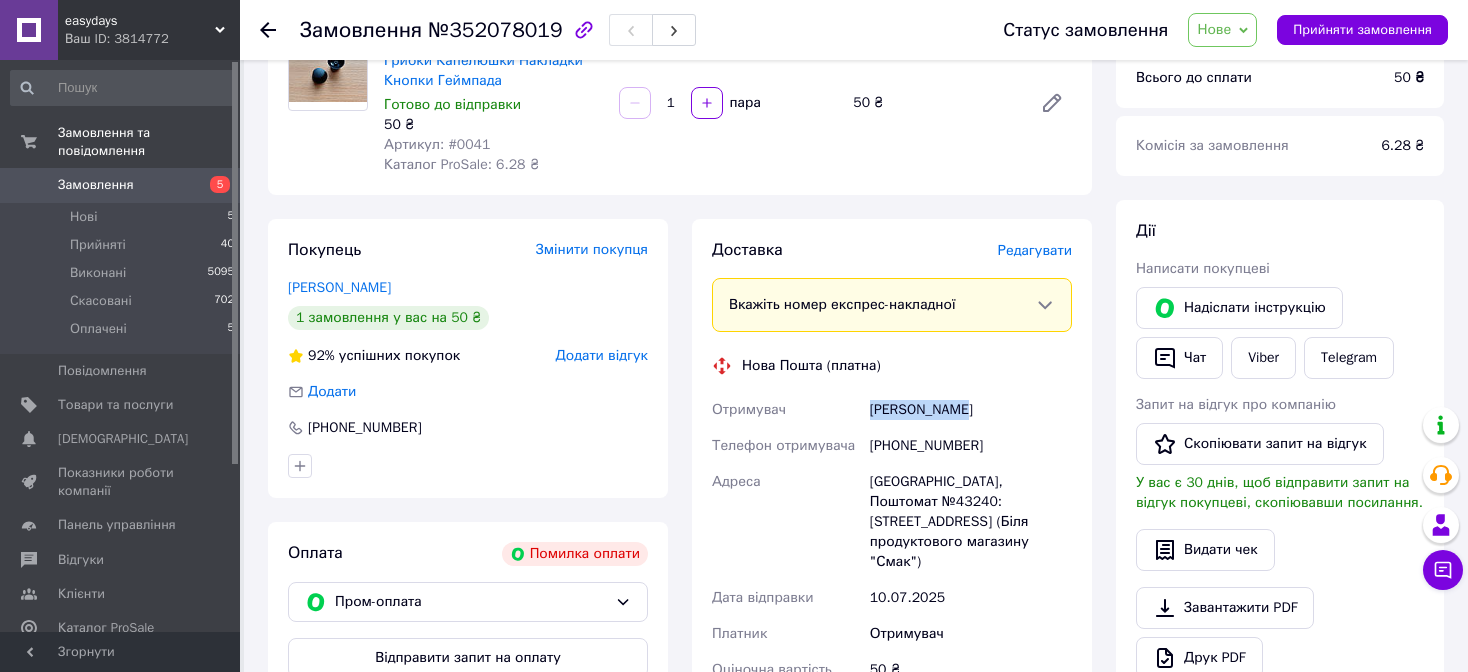 drag, startPoint x: 869, startPoint y: 405, endPoint x: 966, endPoint y: 405, distance: 97 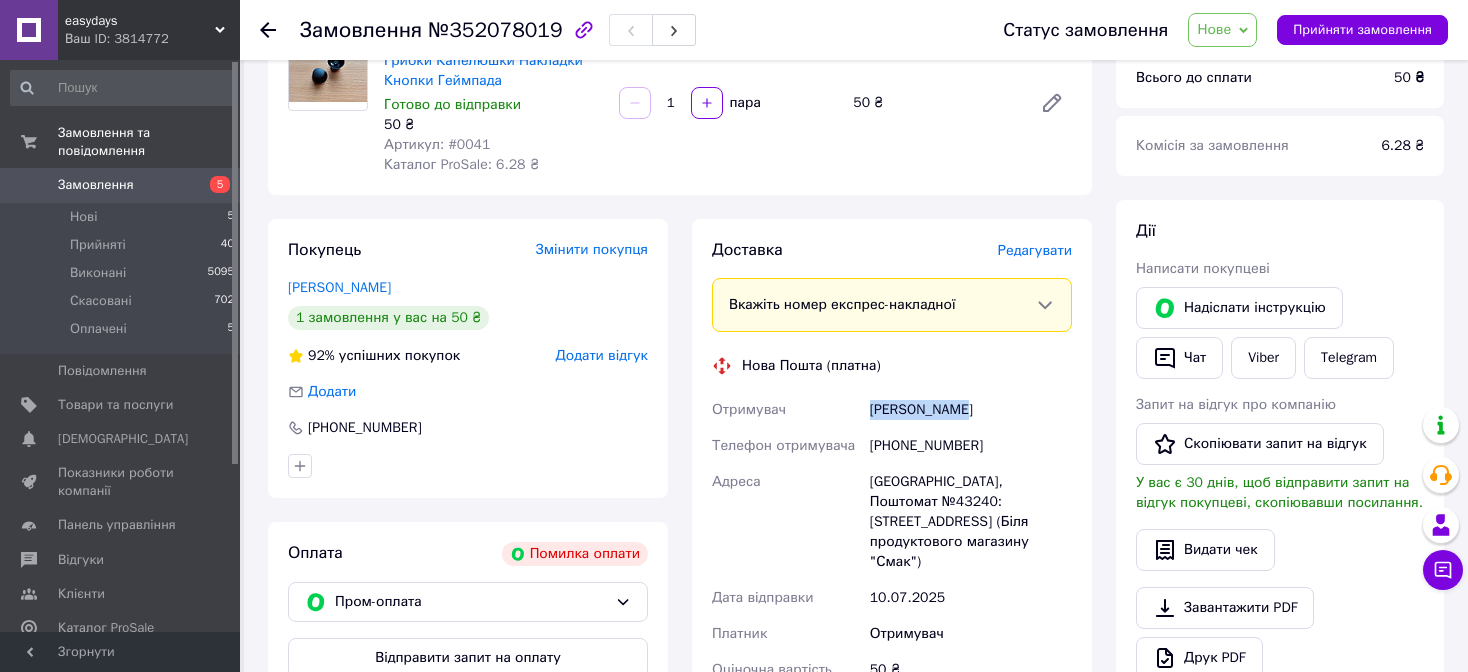 scroll, scrollTop: 0, scrollLeft: 0, axis: both 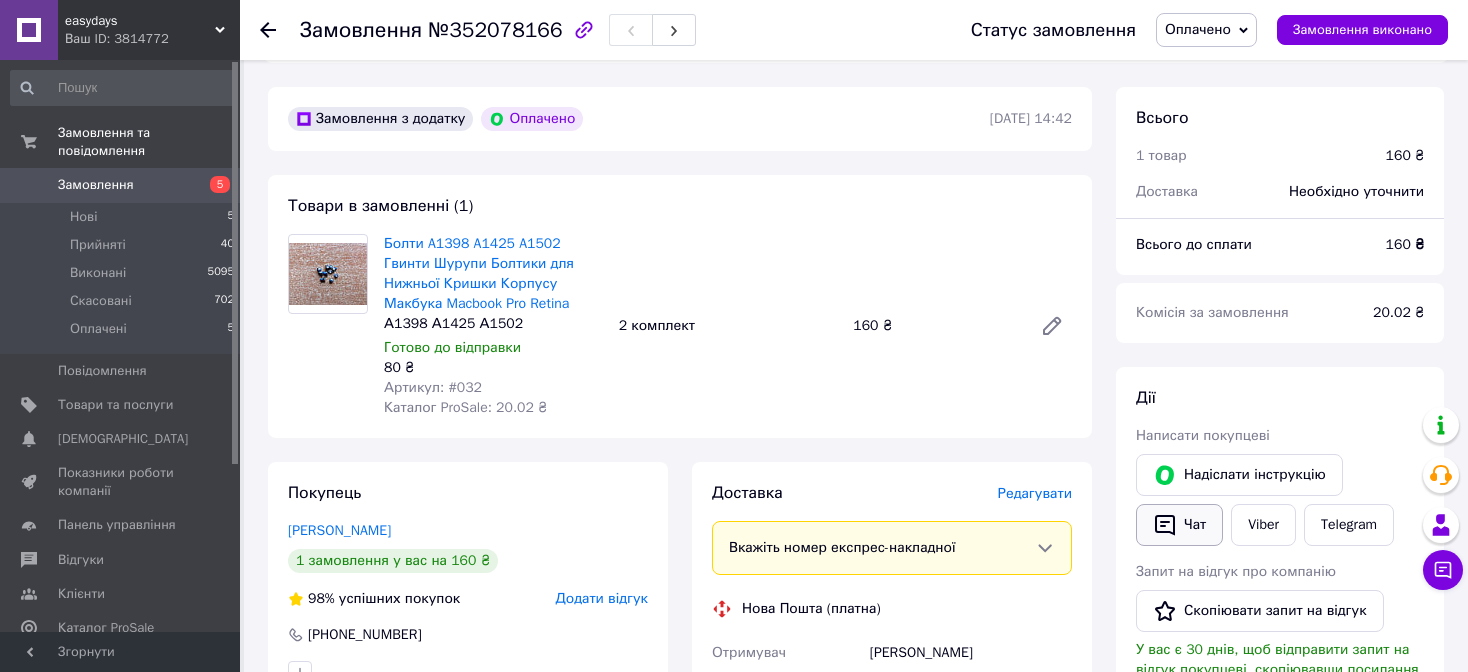 click on "Чат" at bounding box center [1179, 525] 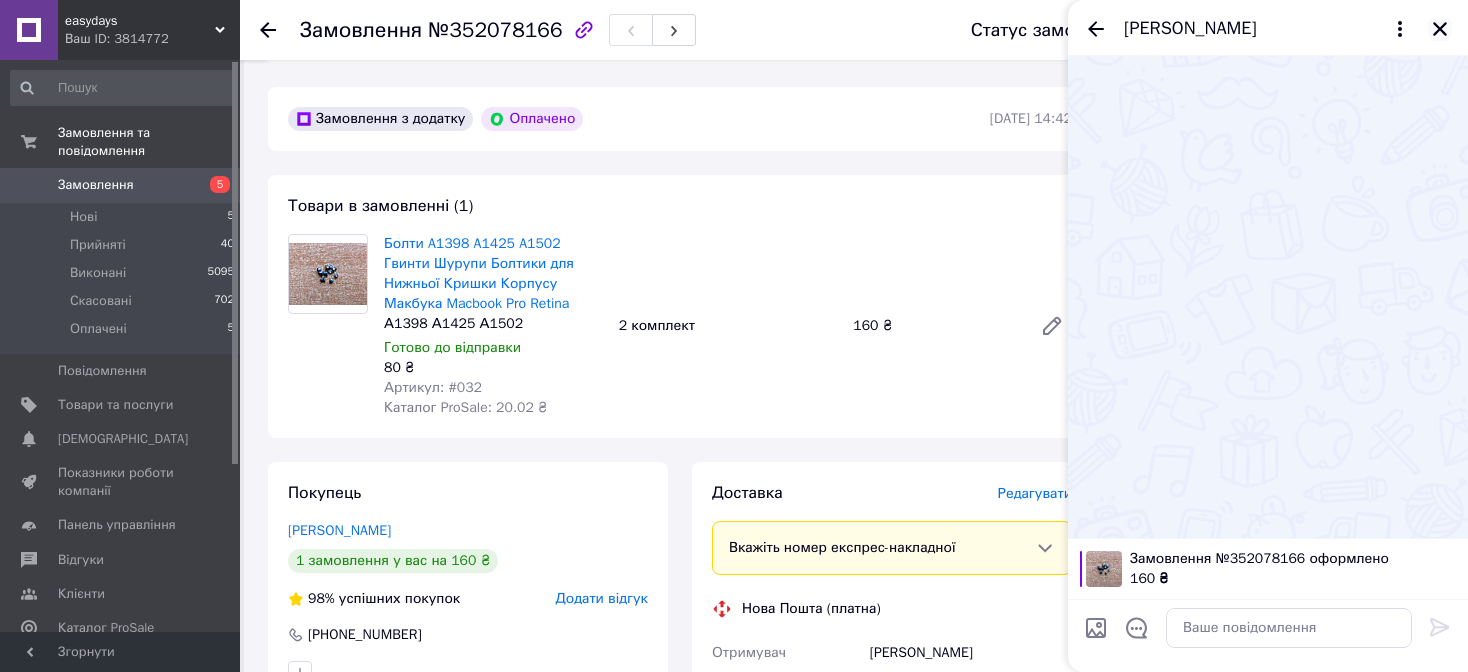 click 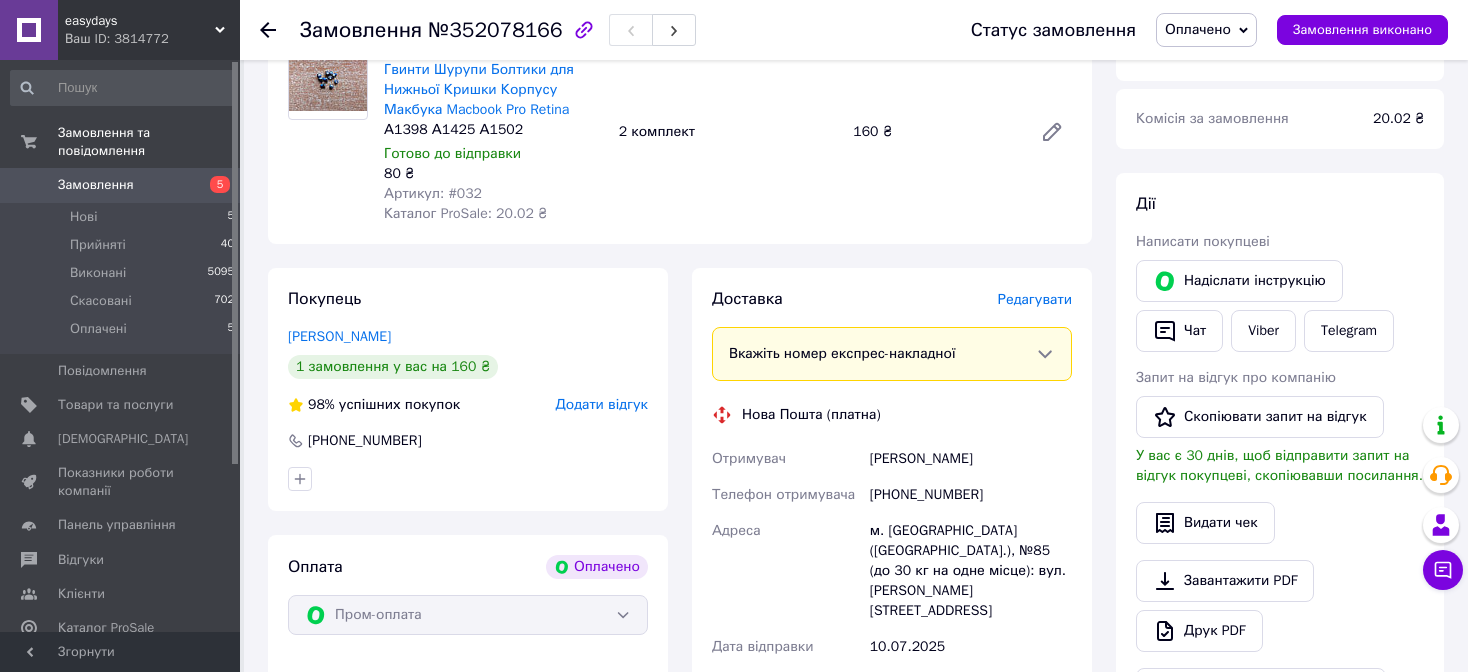 scroll, scrollTop: 799, scrollLeft: 0, axis: vertical 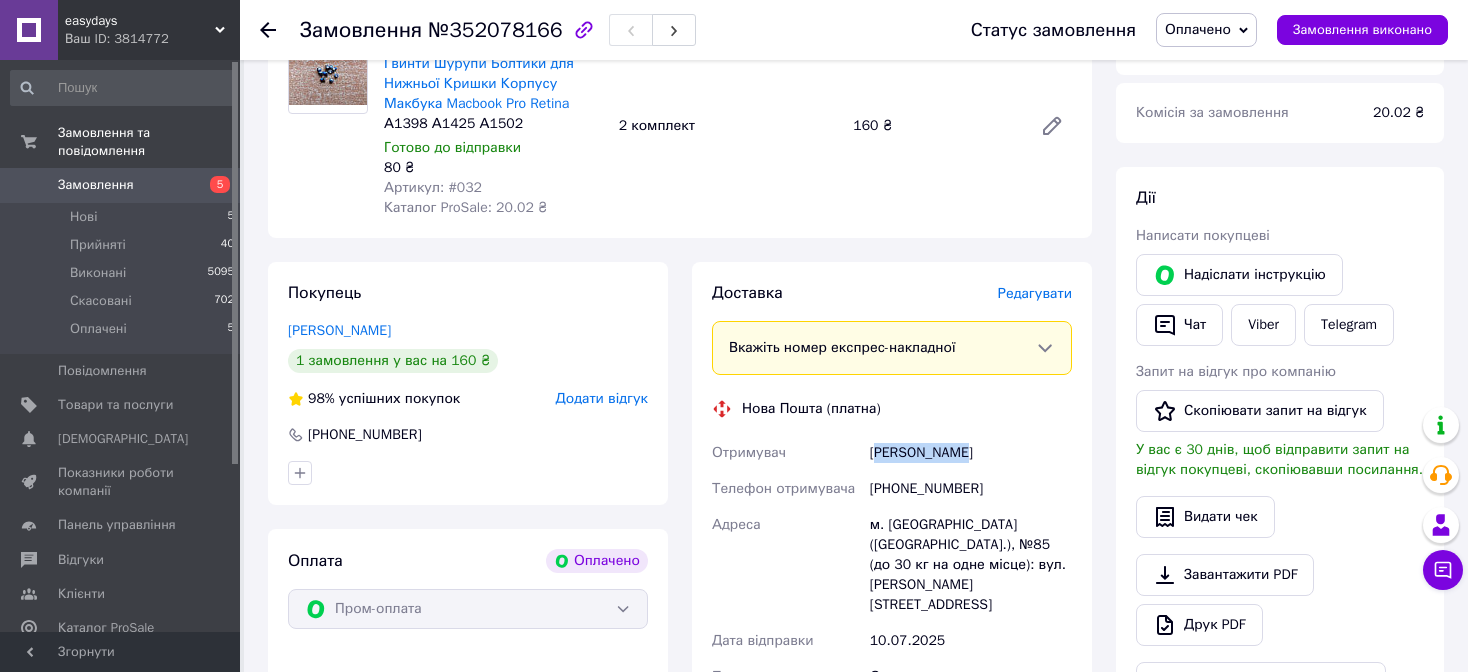 drag, startPoint x: 875, startPoint y: 449, endPoint x: 971, endPoint y: 448, distance: 96.00521 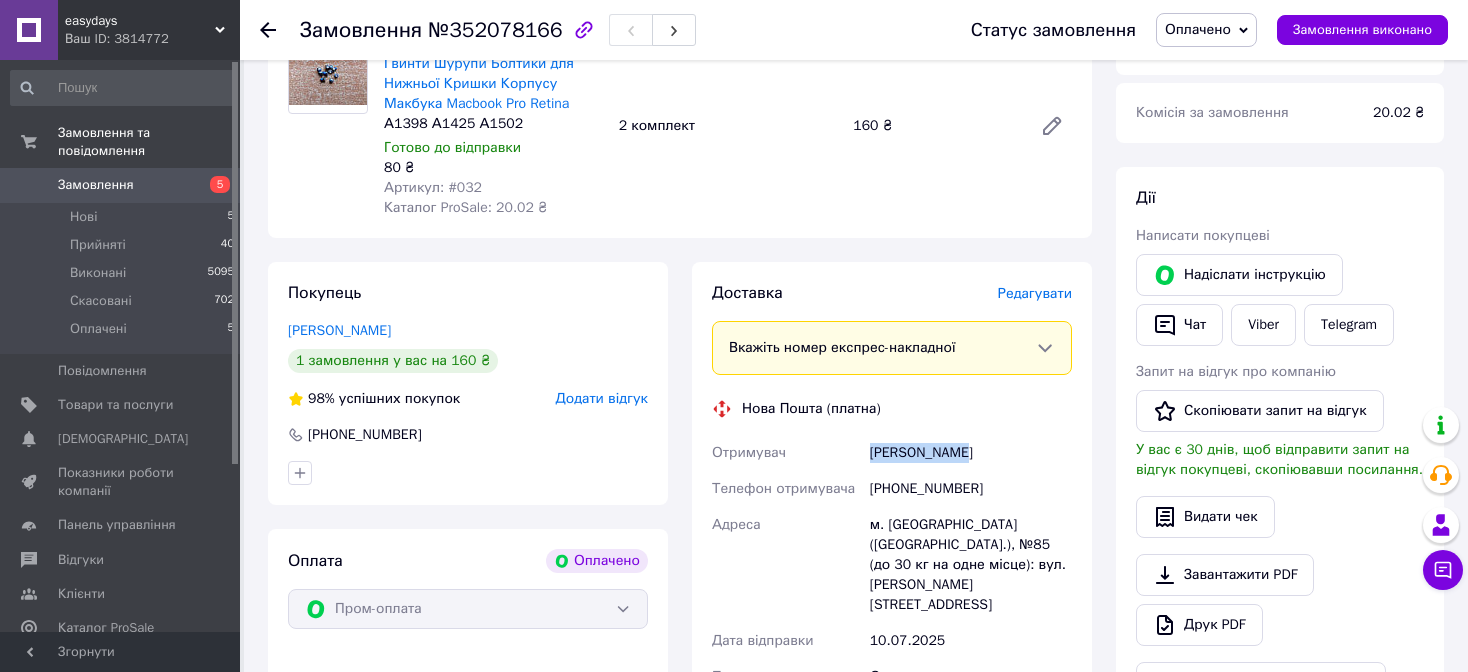 drag, startPoint x: 869, startPoint y: 457, endPoint x: 976, endPoint y: 458, distance: 107.00467 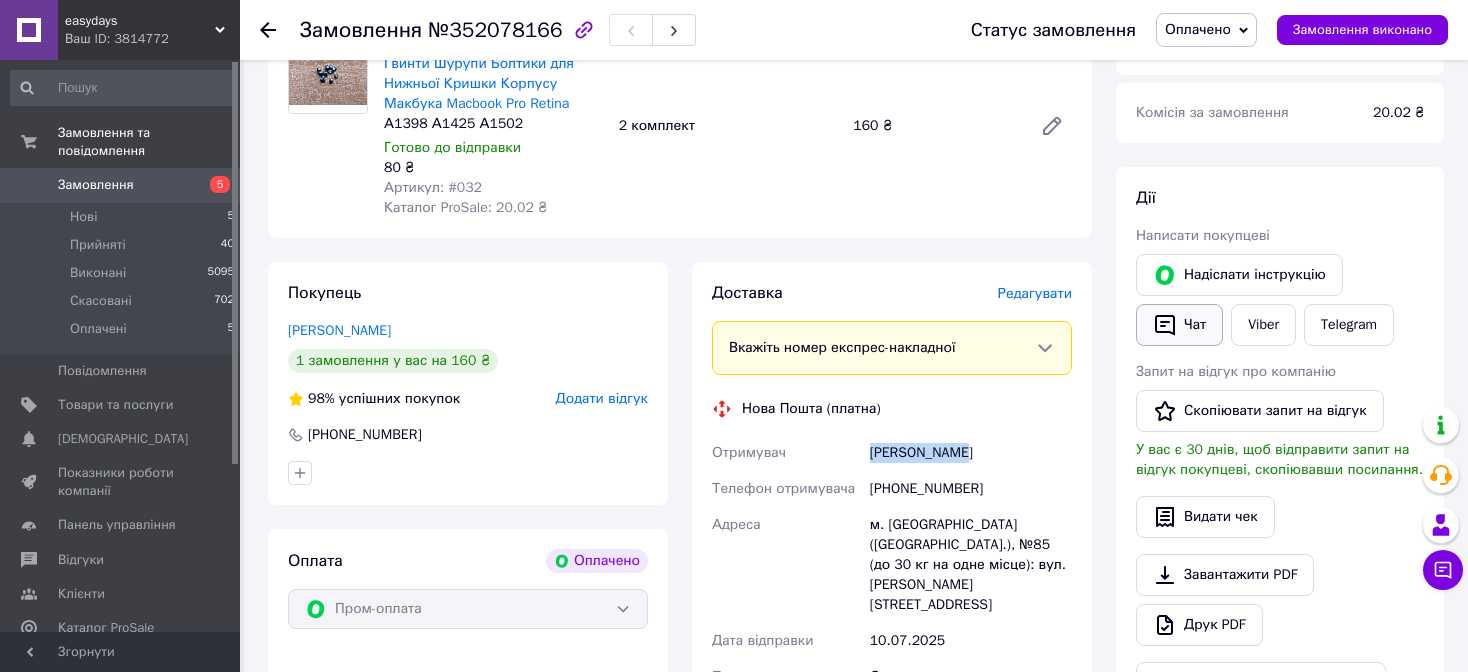 click on "Чат" at bounding box center (1179, 325) 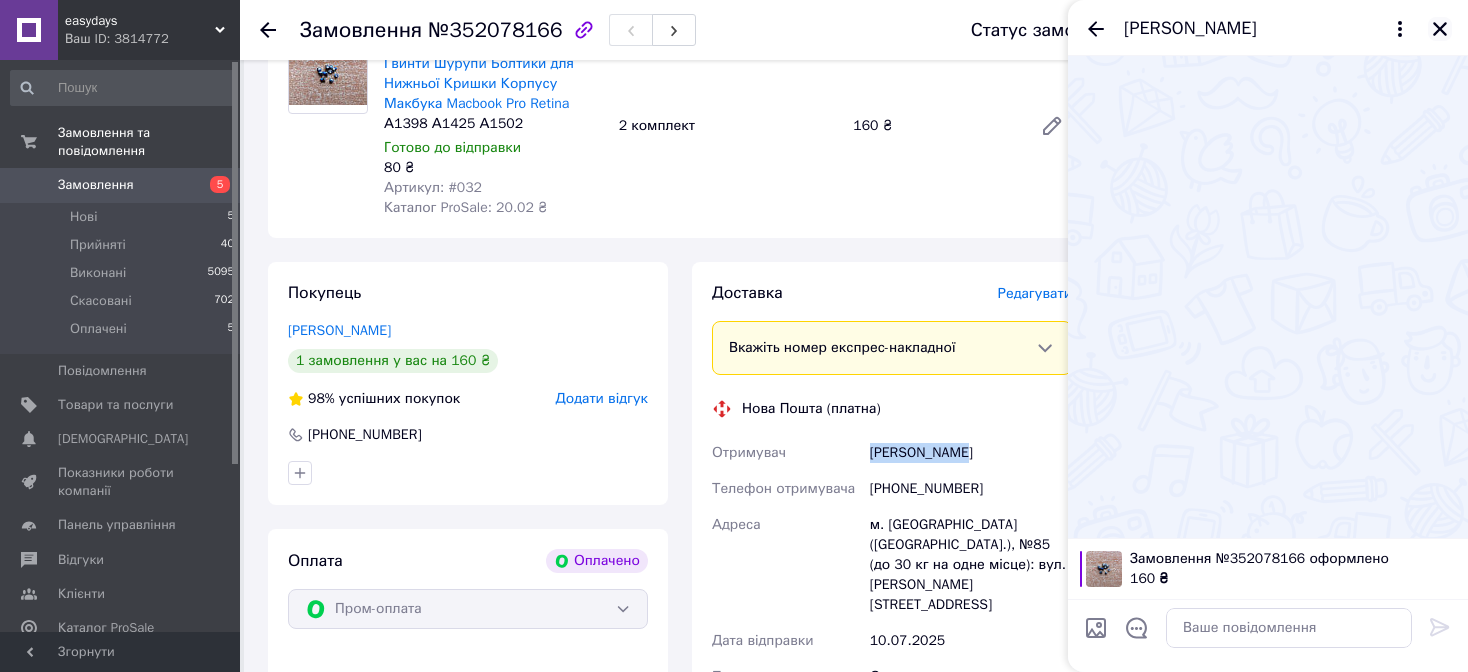 click 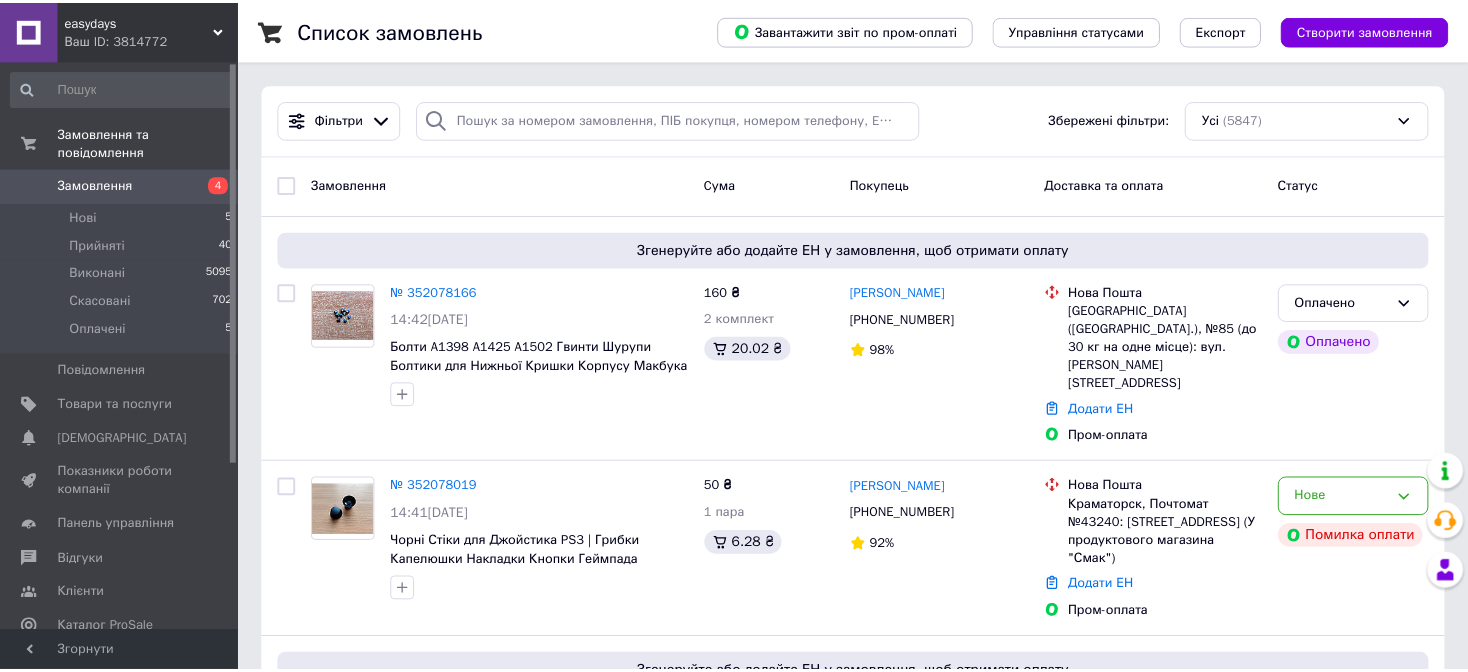 scroll, scrollTop: 0, scrollLeft: 0, axis: both 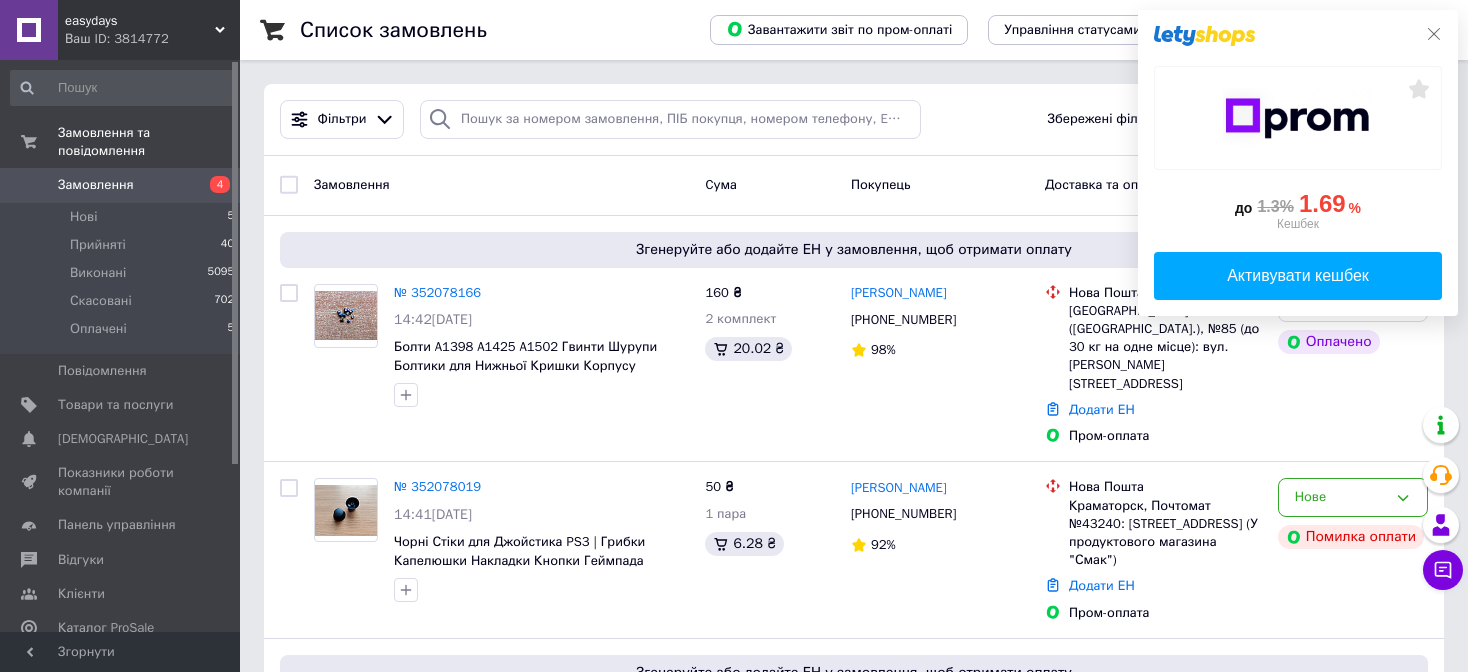click 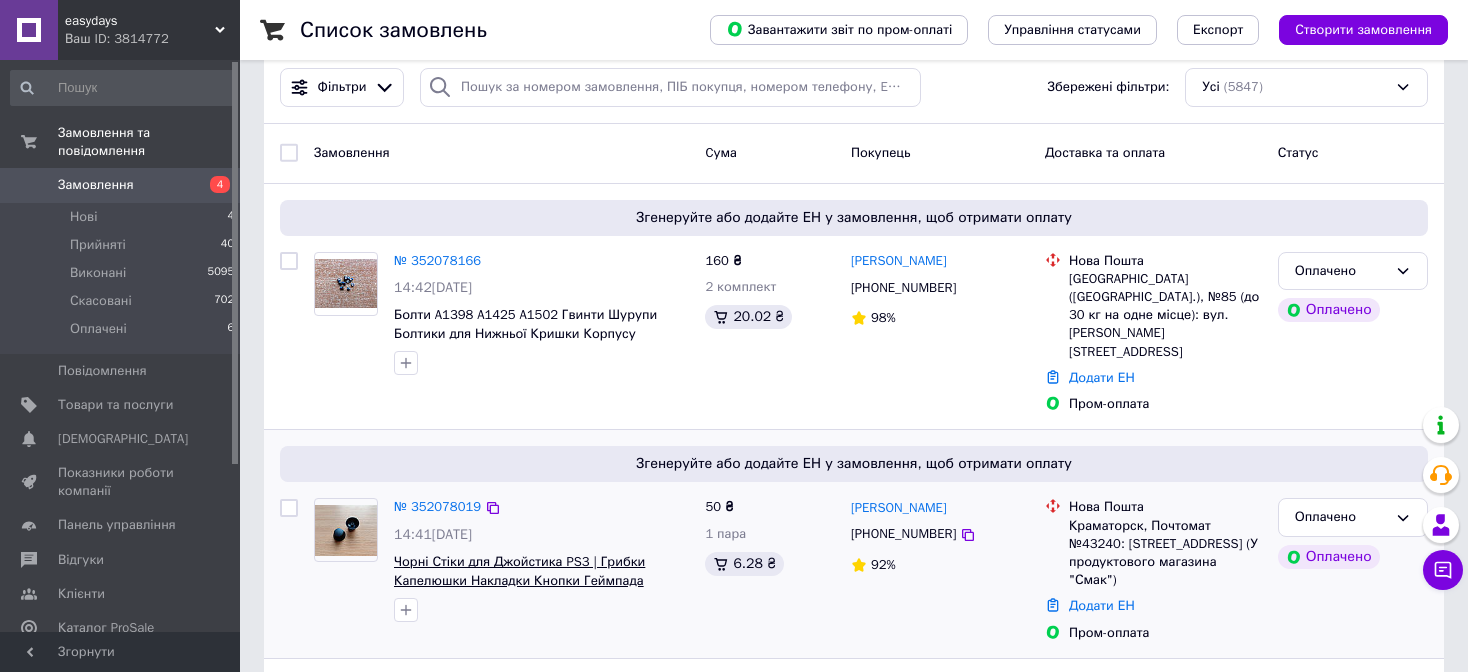 scroll, scrollTop: 100, scrollLeft: 0, axis: vertical 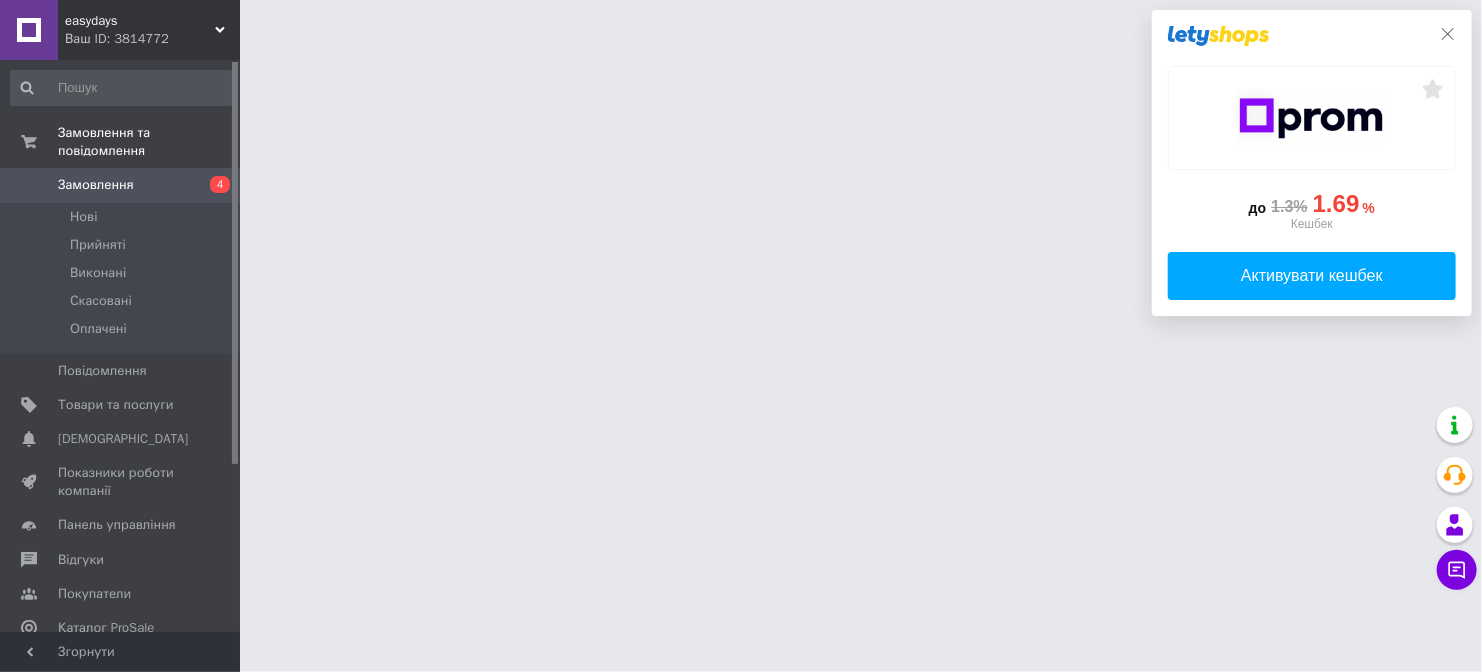 click 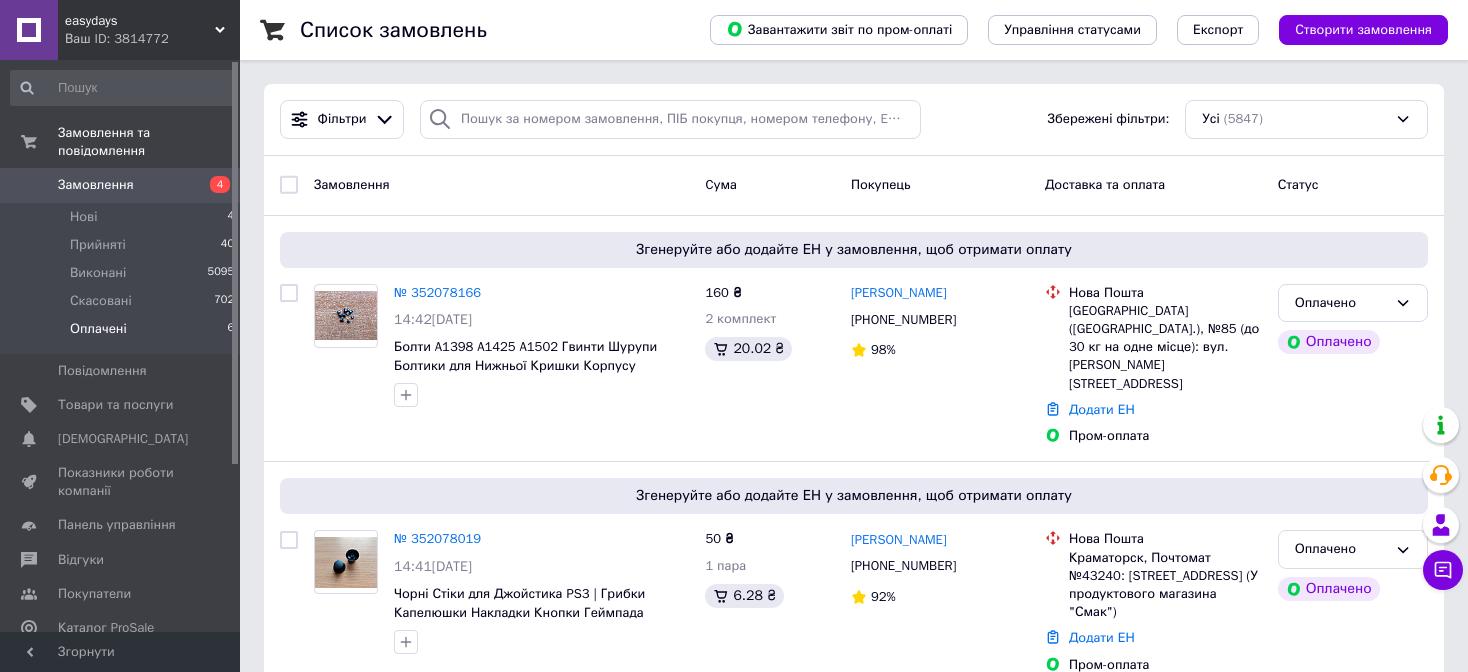 click on "Оплачені 6" at bounding box center [123, 334] 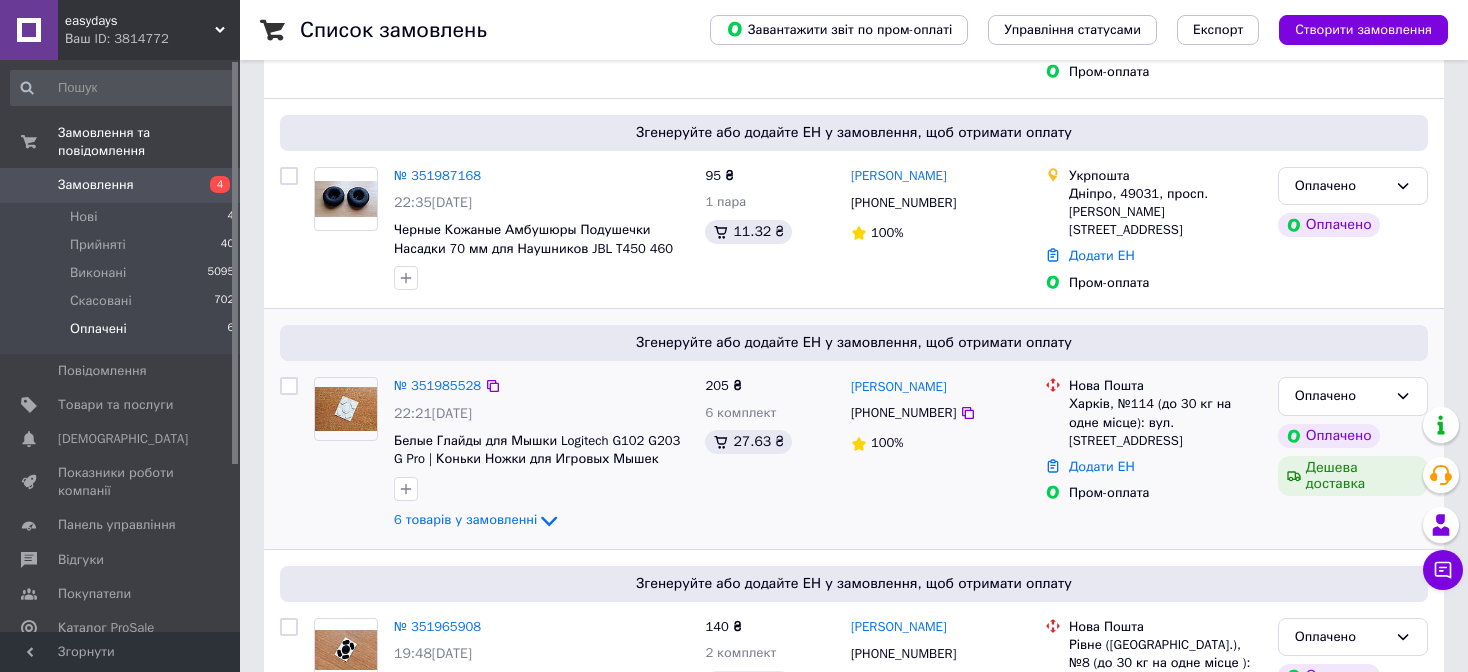 scroll, scrollTop: 928, scrollLeft: 0, axis: vertical 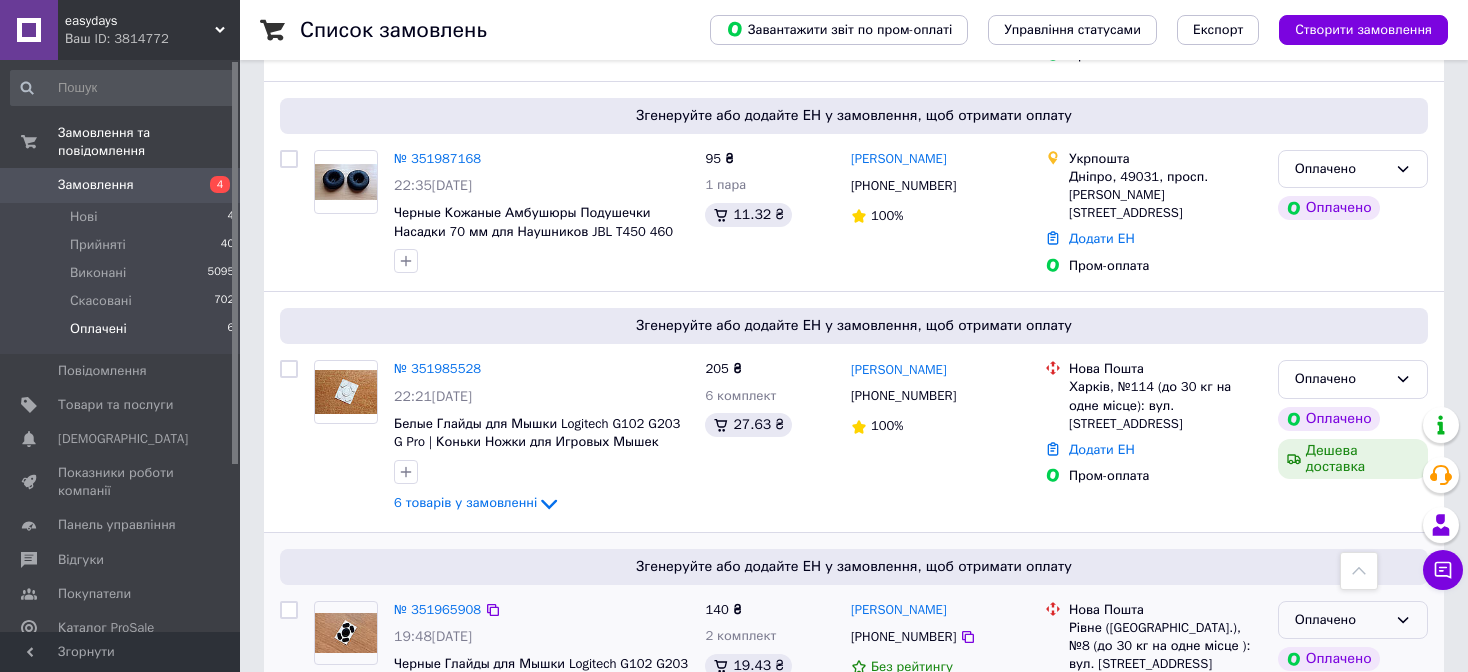 click on "Оплачено" at bounding box center (1341, 620) 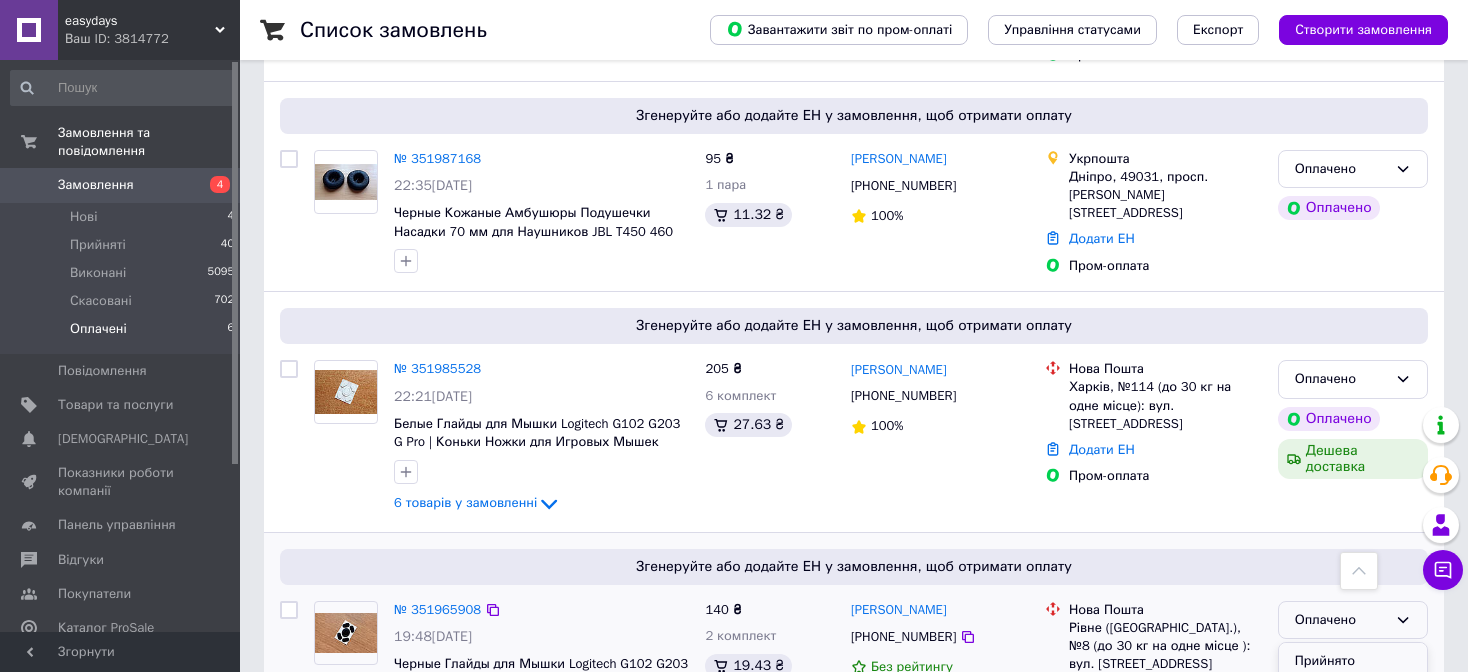 click on "Прийнято" at bounding box center (1353, 661) 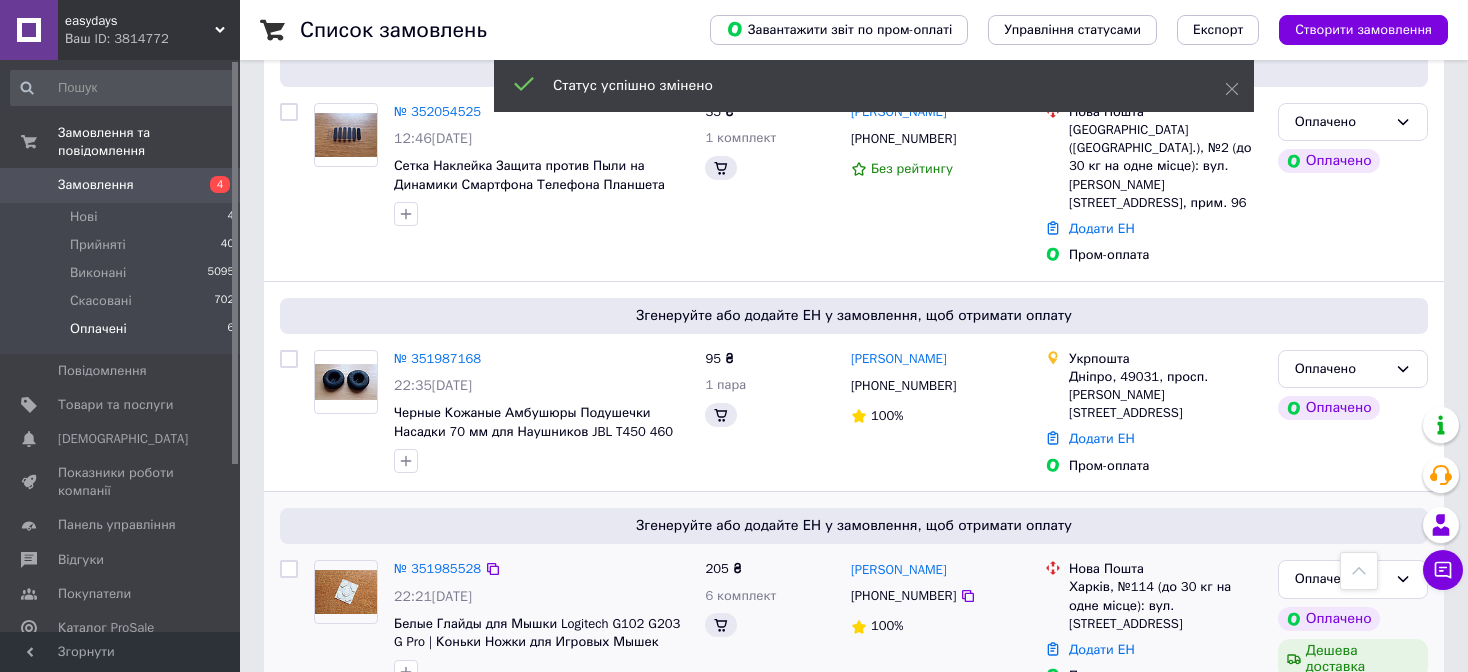 scroll, scrollTop: 828, scrollLeft: 0, axis: vertical 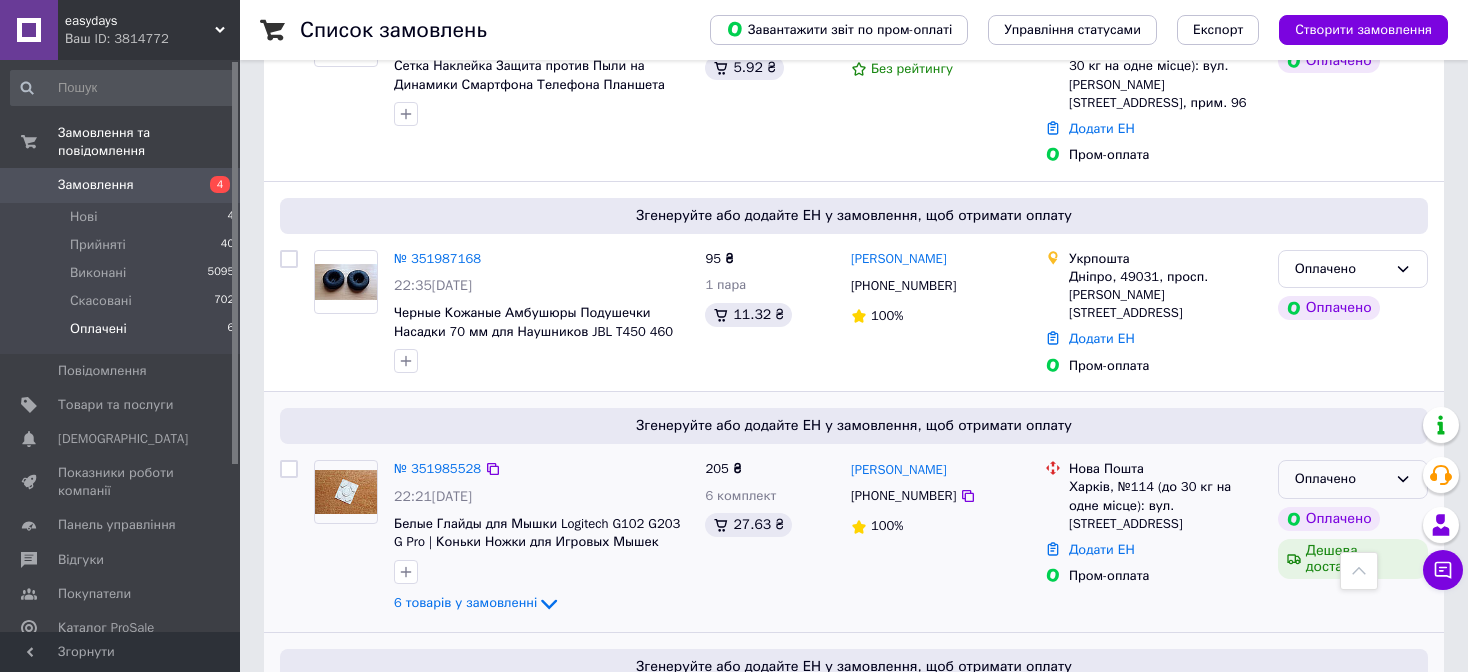 click 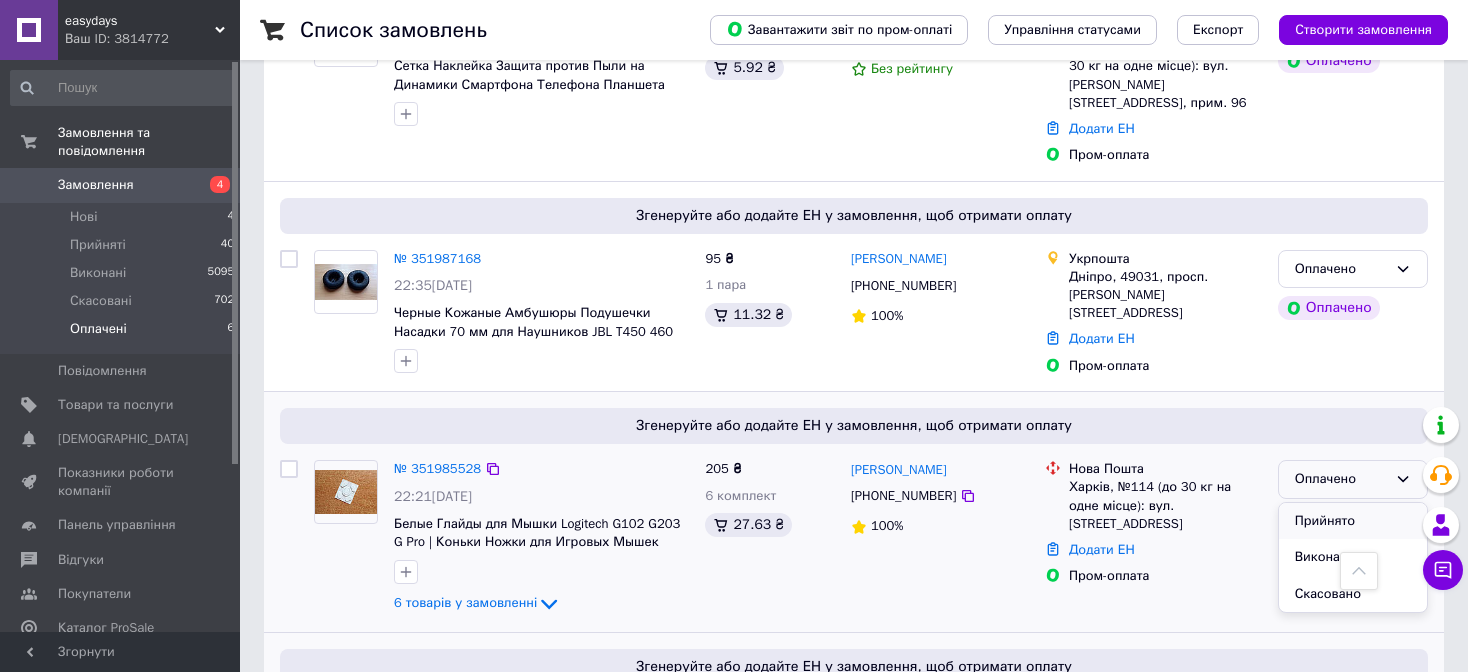 click on "Прийнято" at bounding box center [1353, 521] 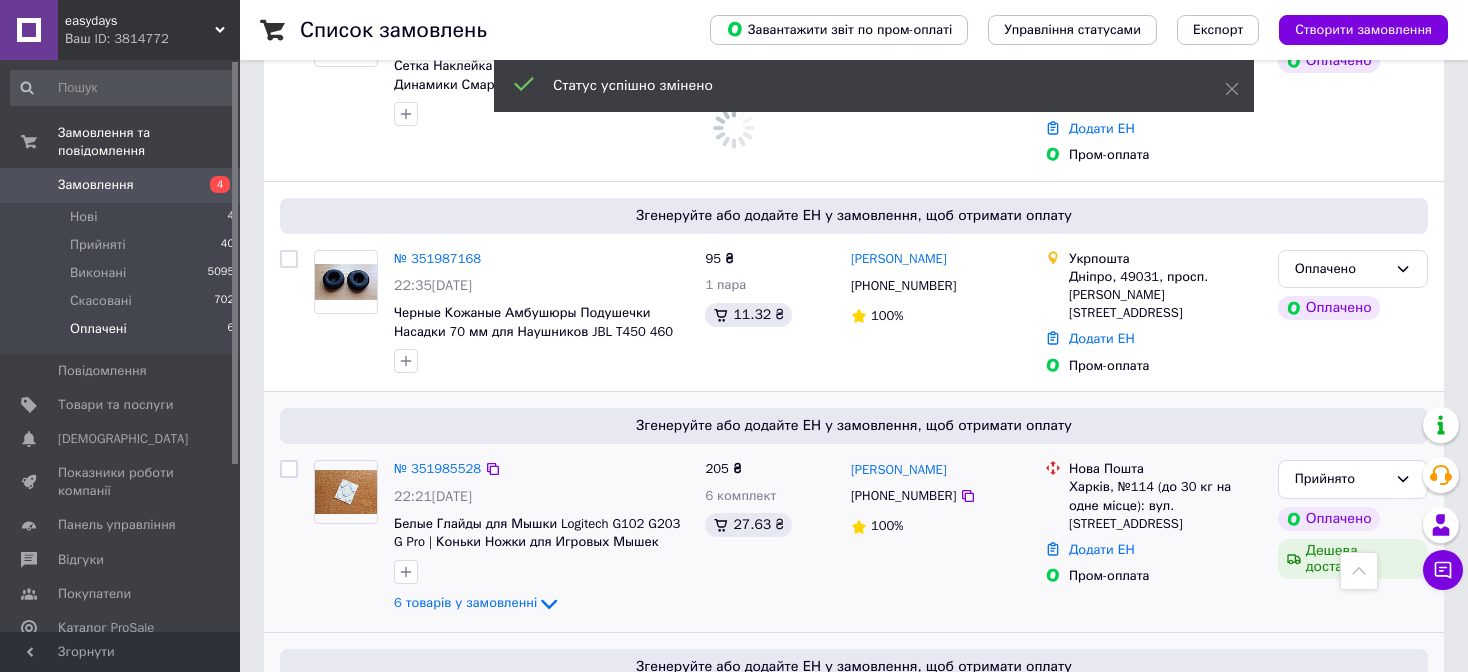 scroll, scrollTop: 728, scrollLeft: 0, axis: vertical 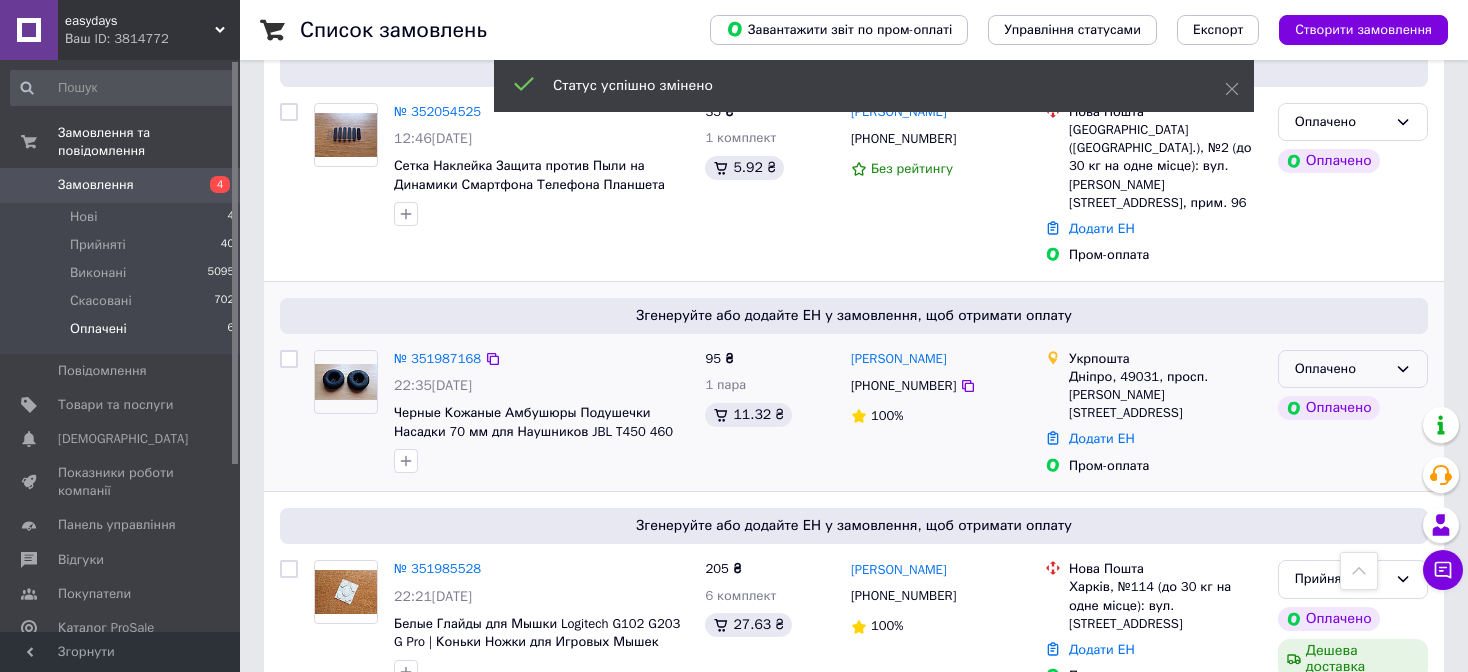 click on "Оплачено" at bounding box center [1353, 369] 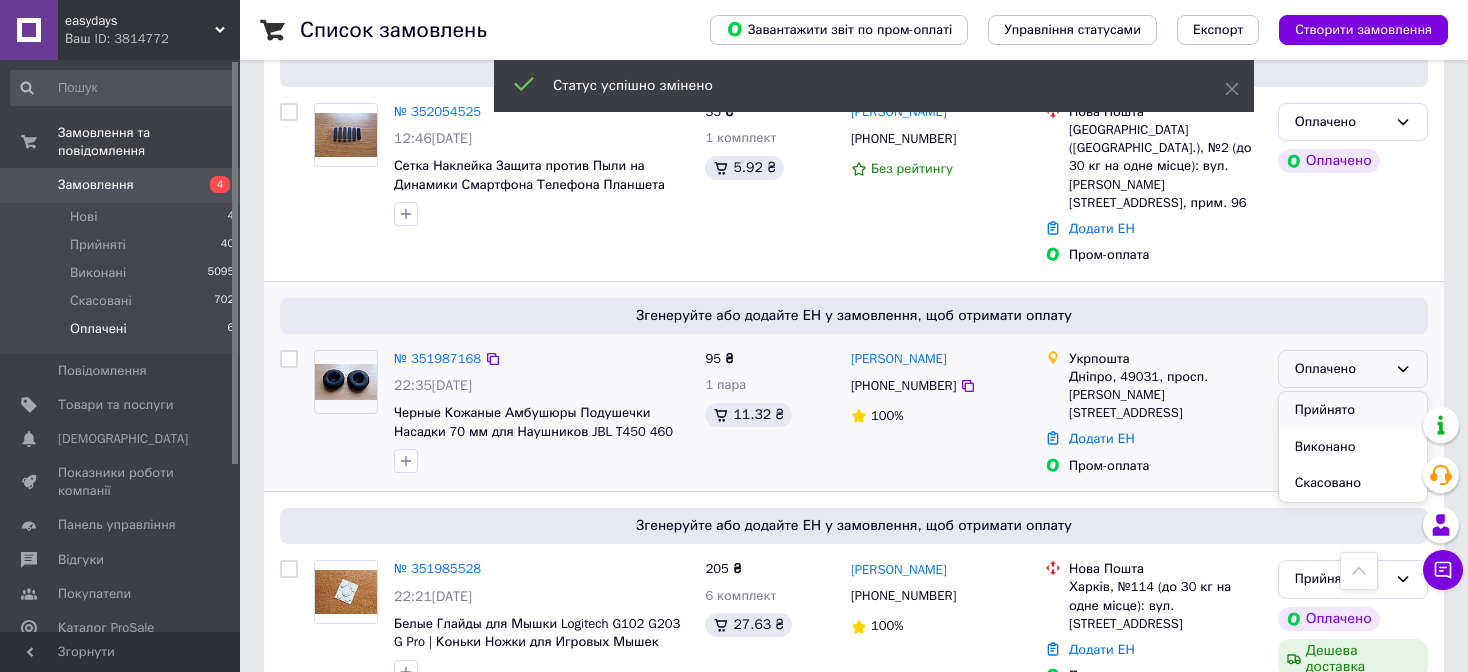 click on "Прийнято" at bounding box center [1353, 410] 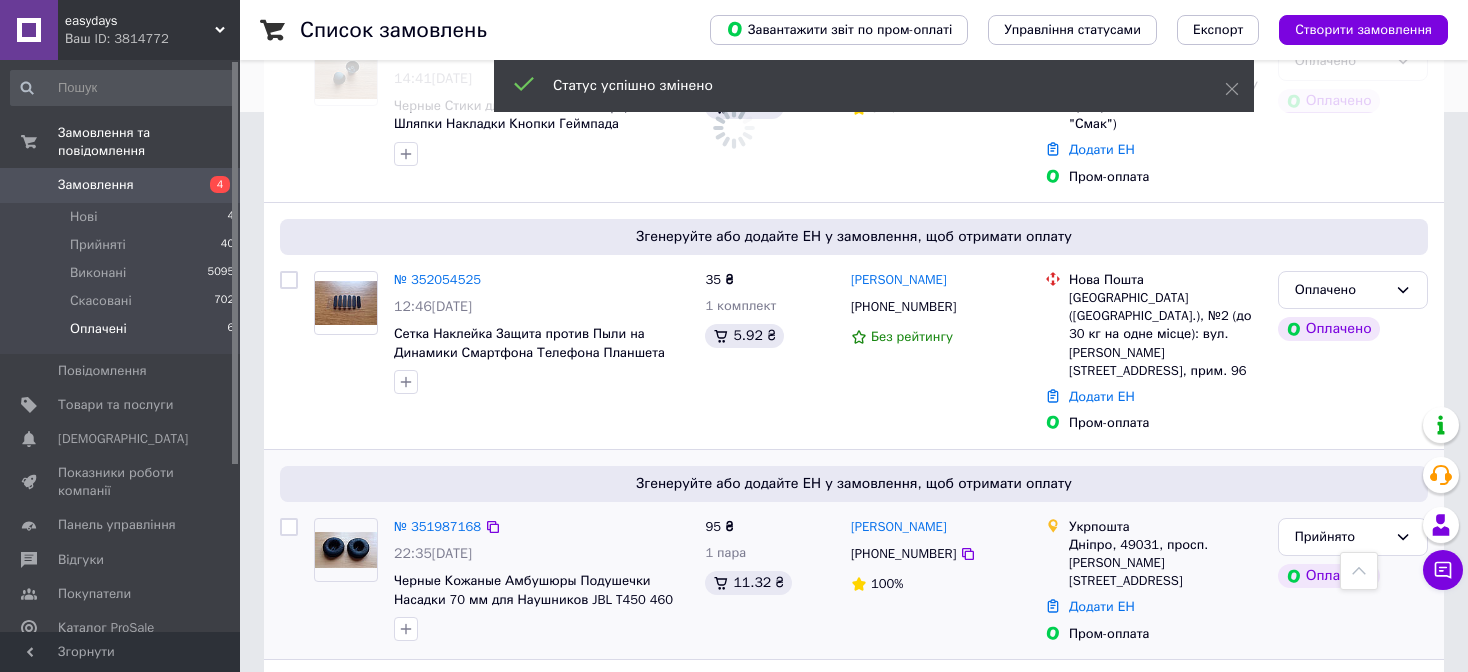 scroll, scrollTop: 528, scrollLeft: 0, axis: vertical 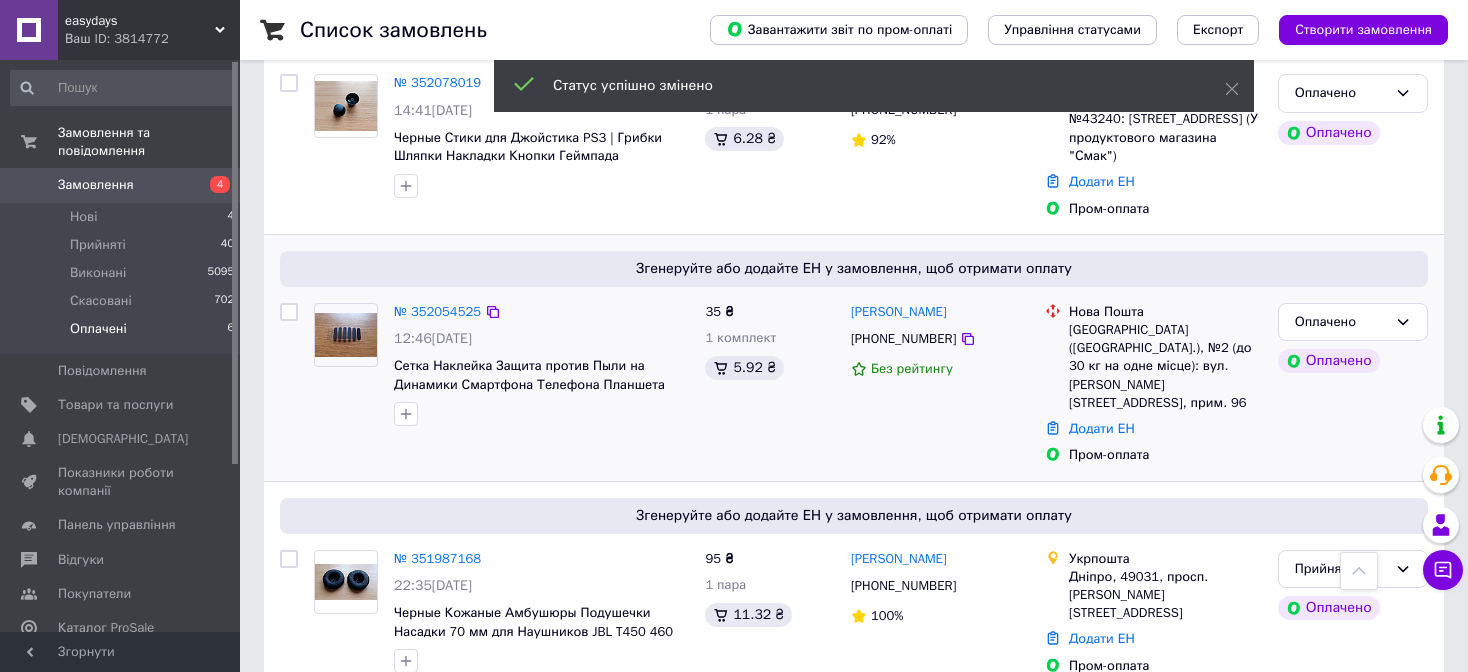 click on "Оплачено Оплачено" at bounding box center [1353, 384] 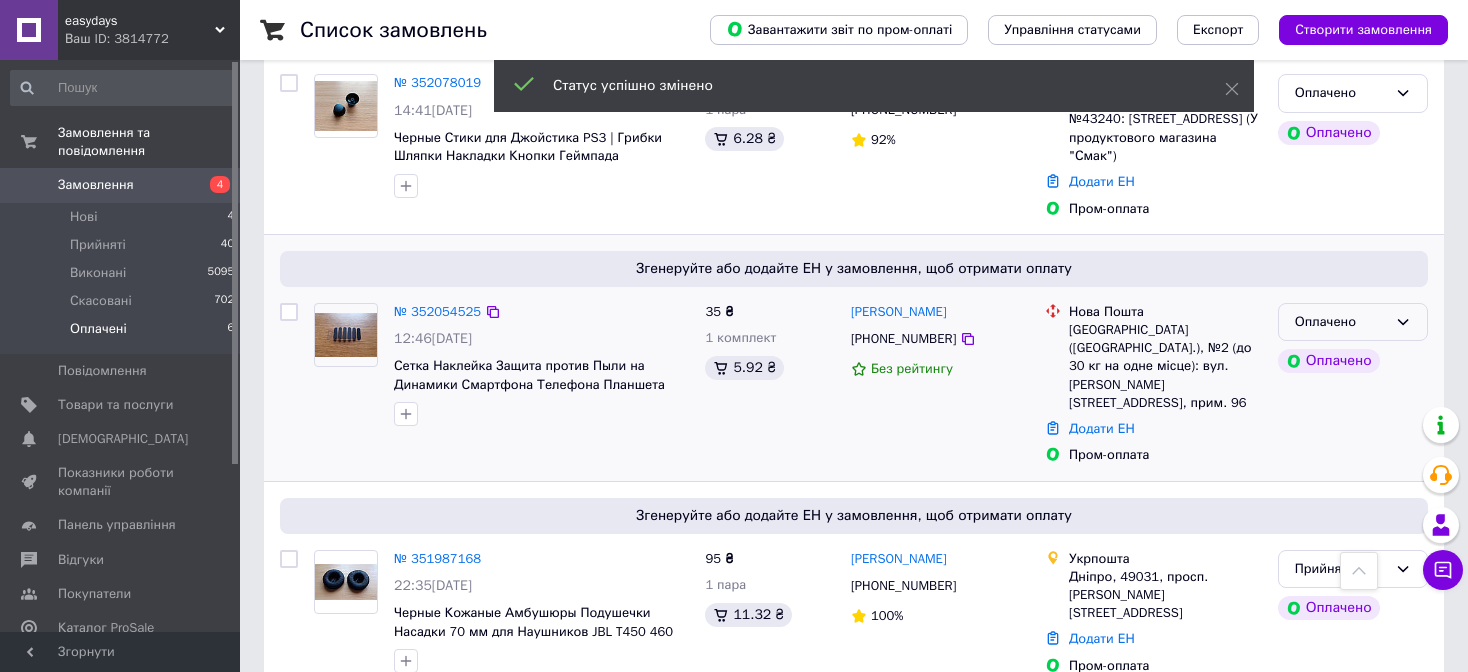 click on "Оплачено" at bounding box center [1353, 322] 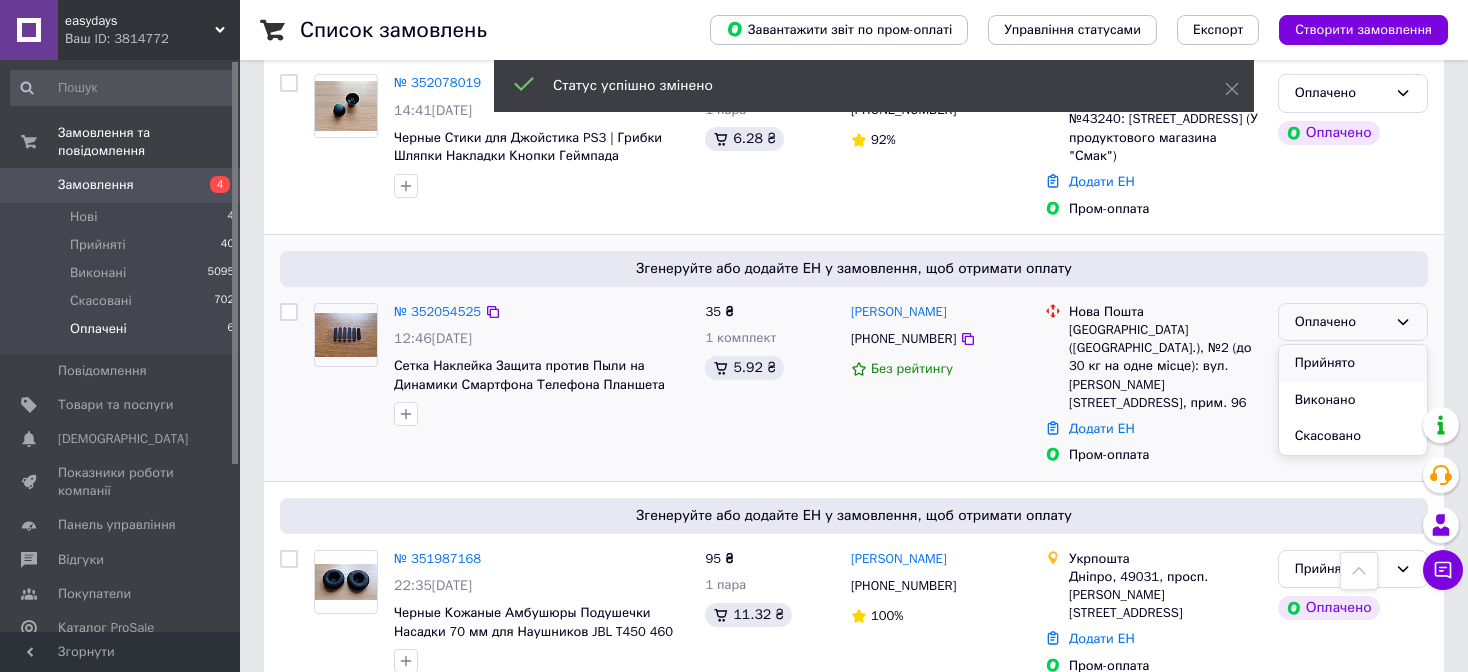 click on "Прийнято" at bounding box center [1353, 363] 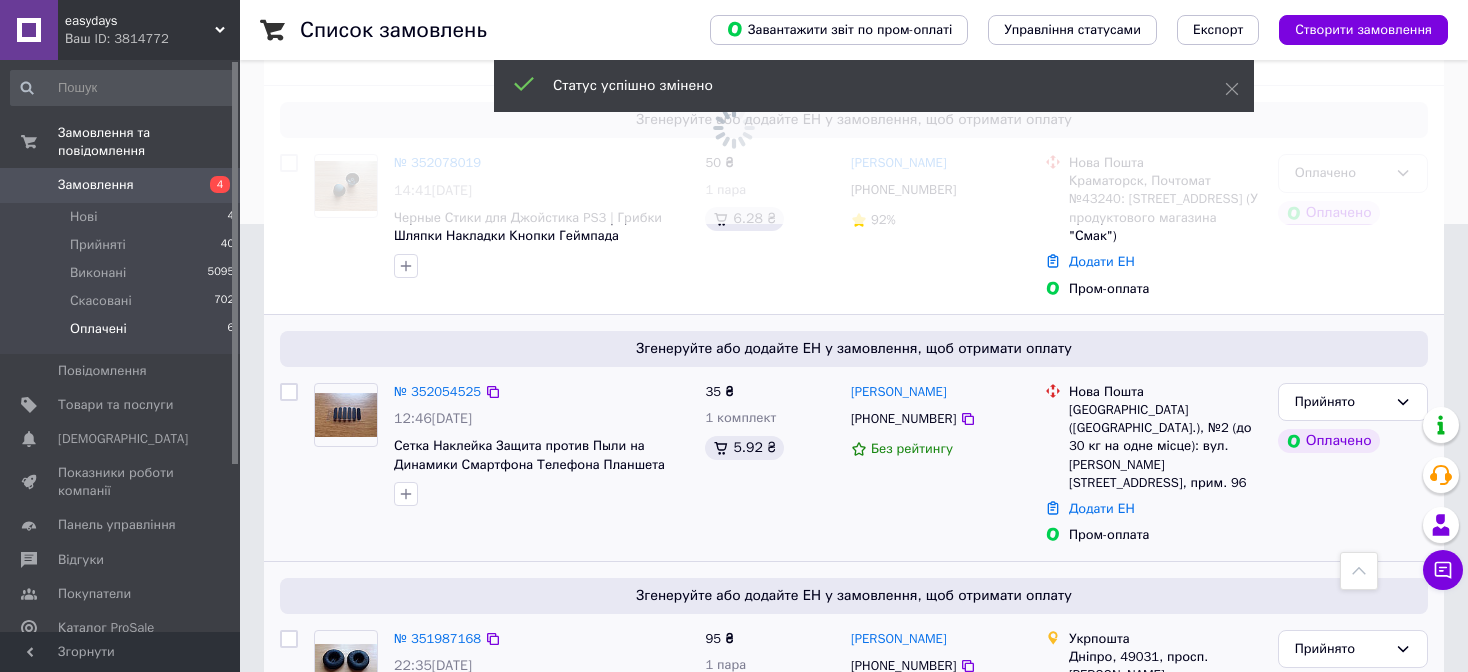 scroll, scrollTop: 328, scrollLeft: 0, axis: vertical 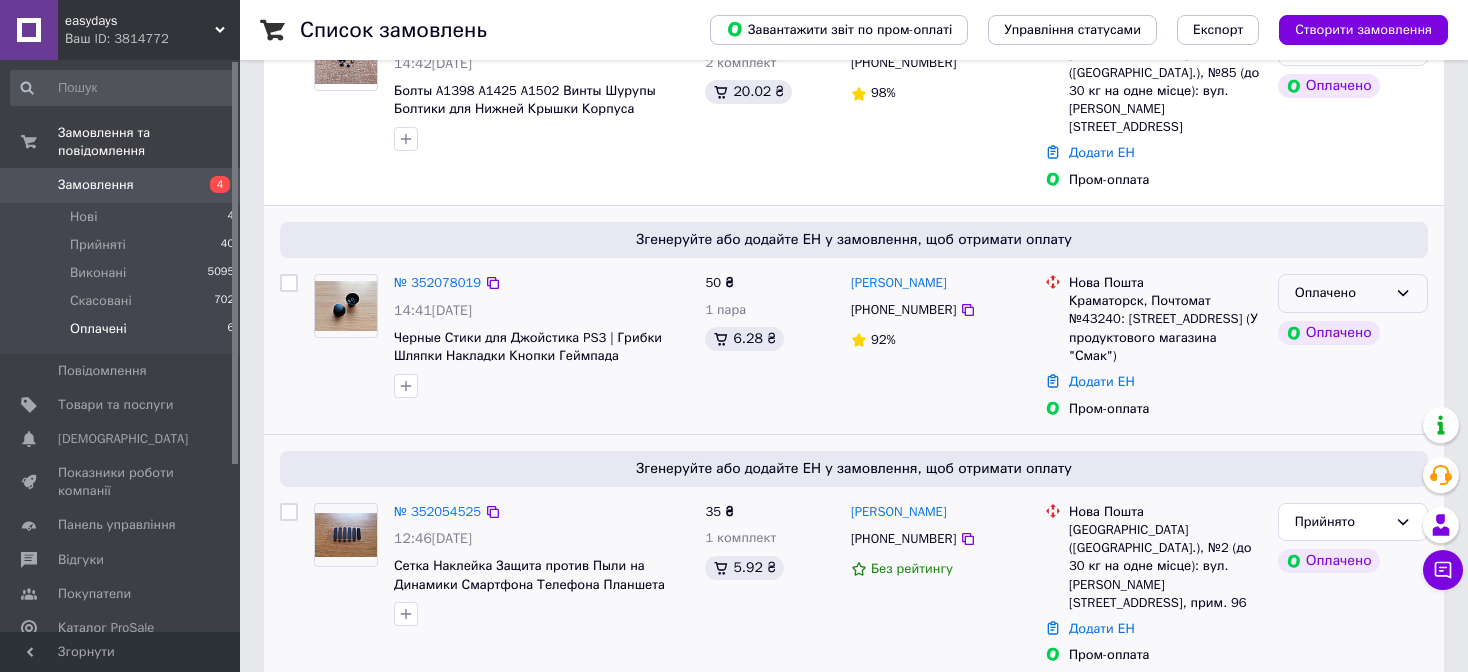click on "Оплачено" at bounding box center (1353, 293) 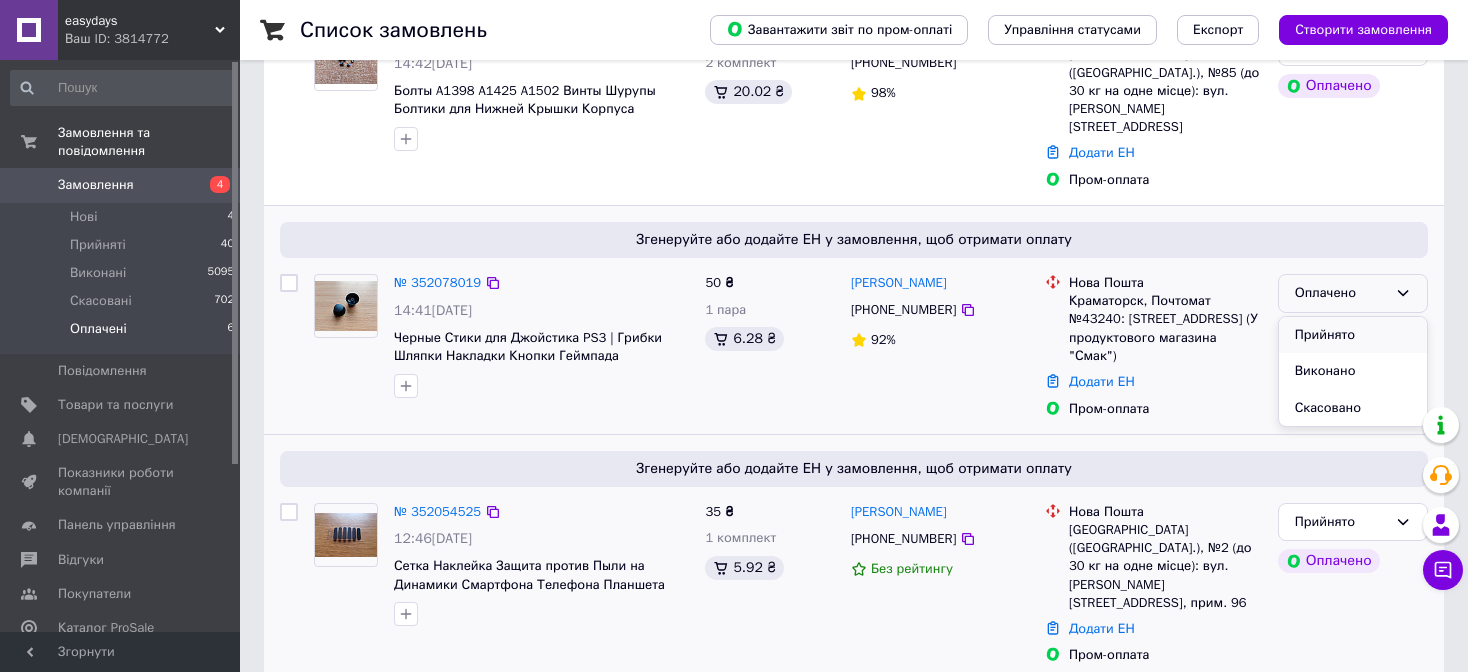 click on "Прийнято" at bounding box center [1353, 335] 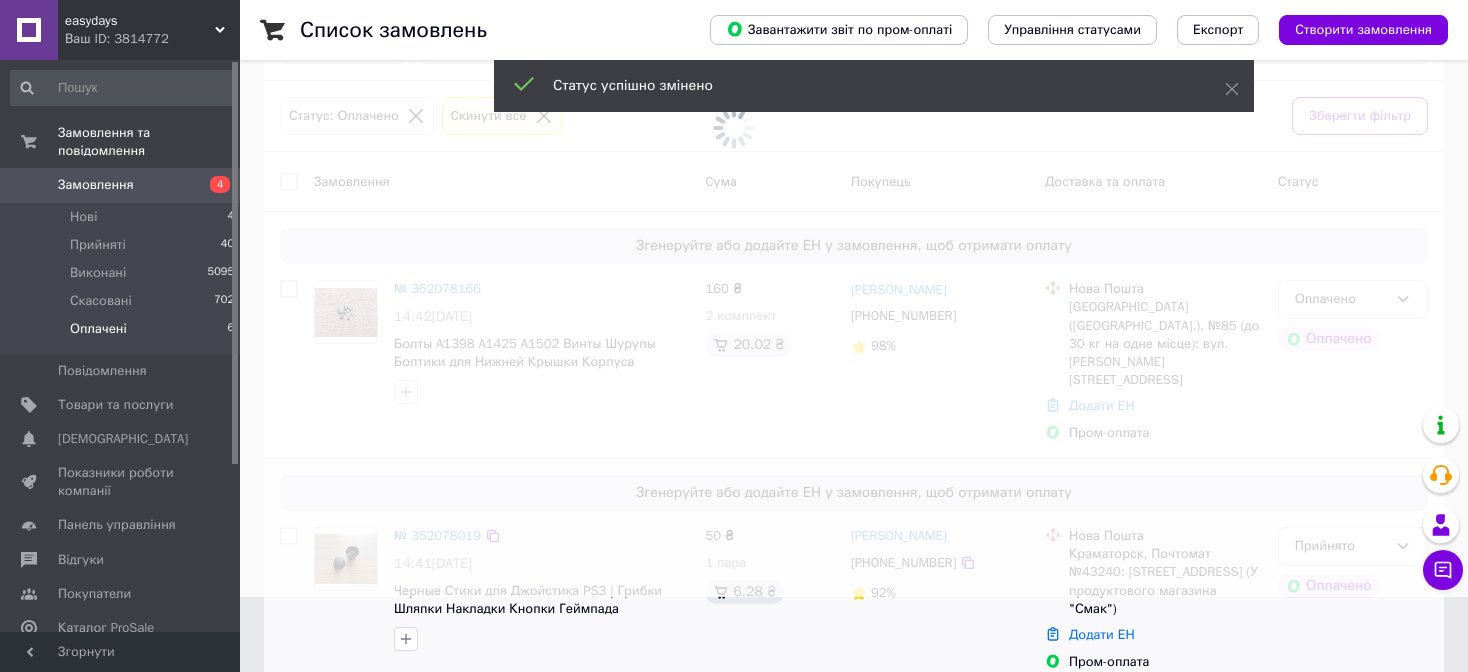 scroll, scrollTop: 28, scrollLeft: 0, axis: vertical 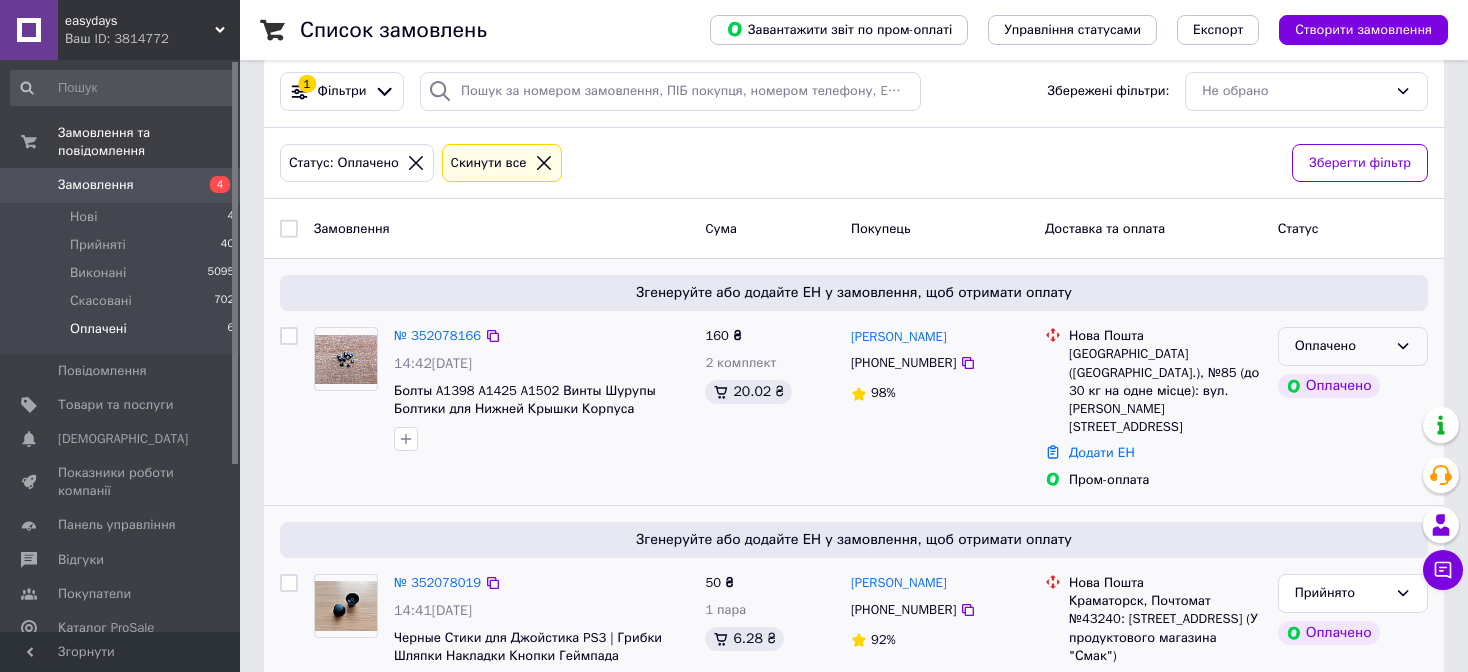 click 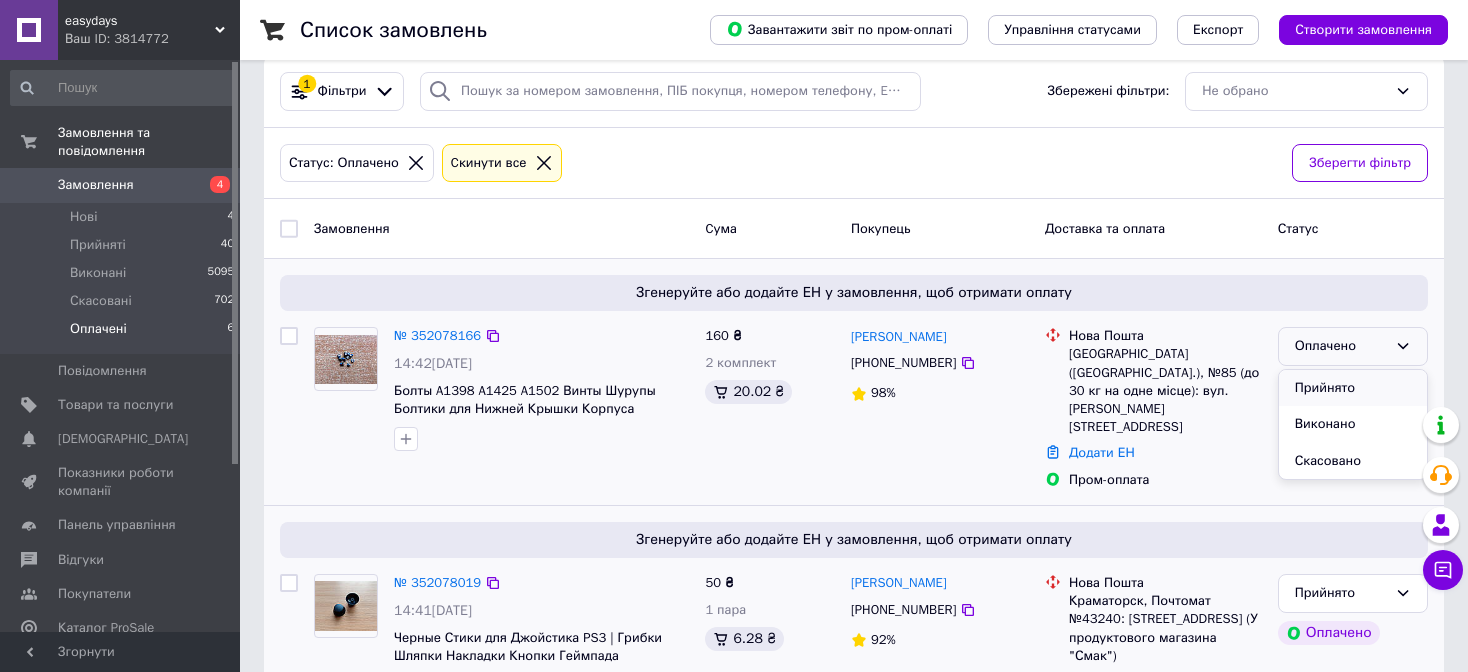 click on "Прийнято" at bounding box center [1353, 388] 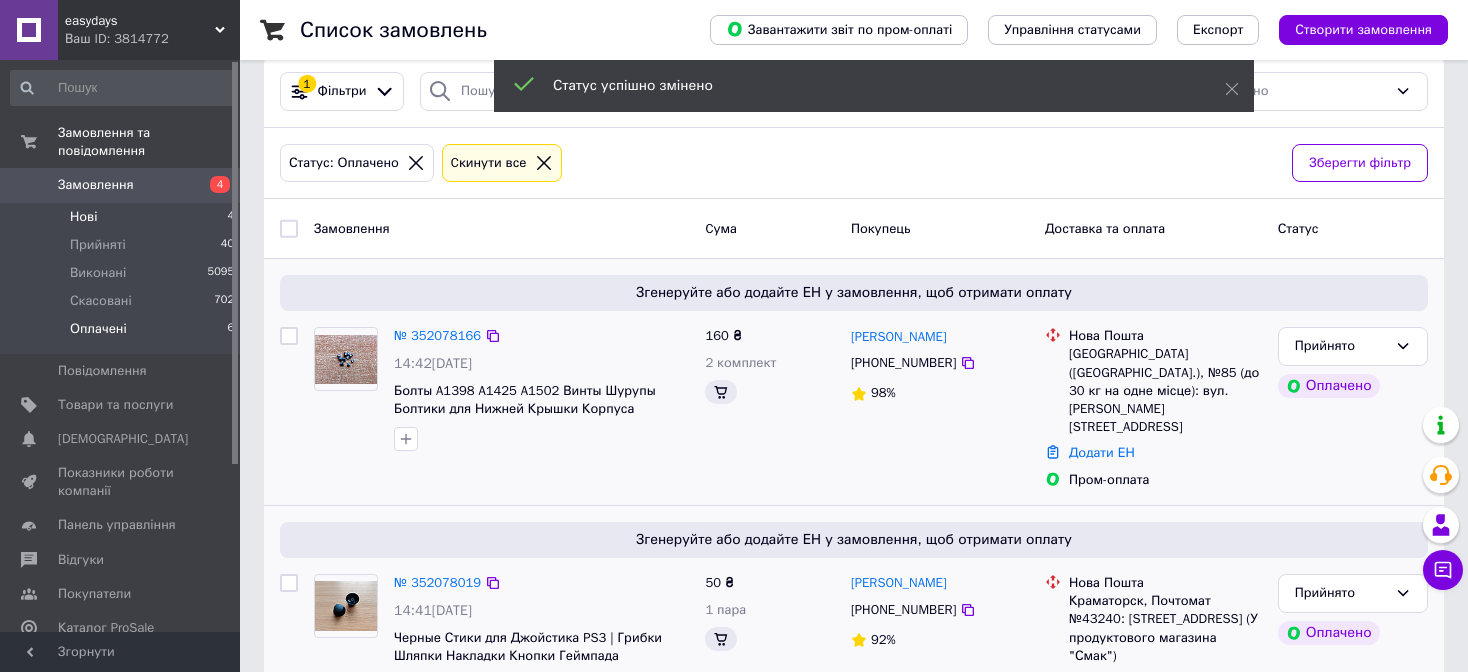 click on "Нові 4" at bounding box center (123, 217) 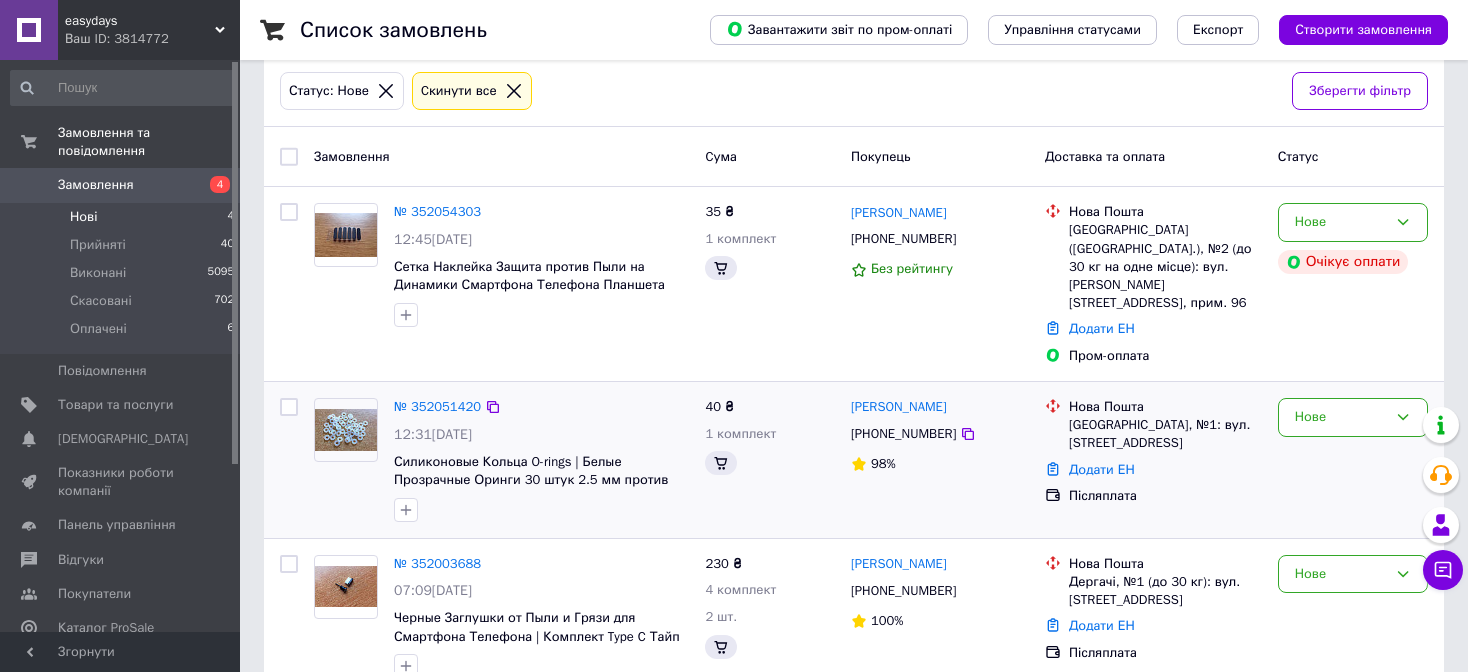 scroll, scrollTop: 0, scrollLeft: 0, axis: both 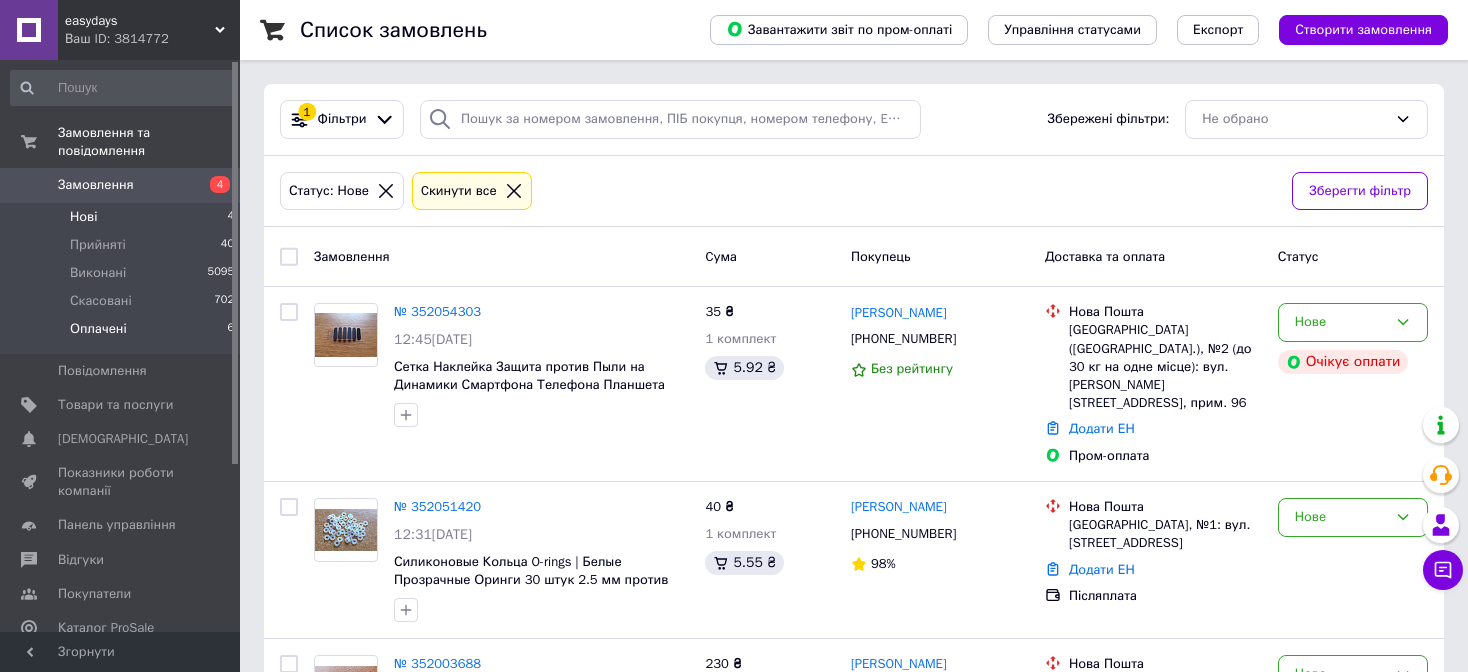 click on "Оплачені 6" at bounding box center [123, 334] 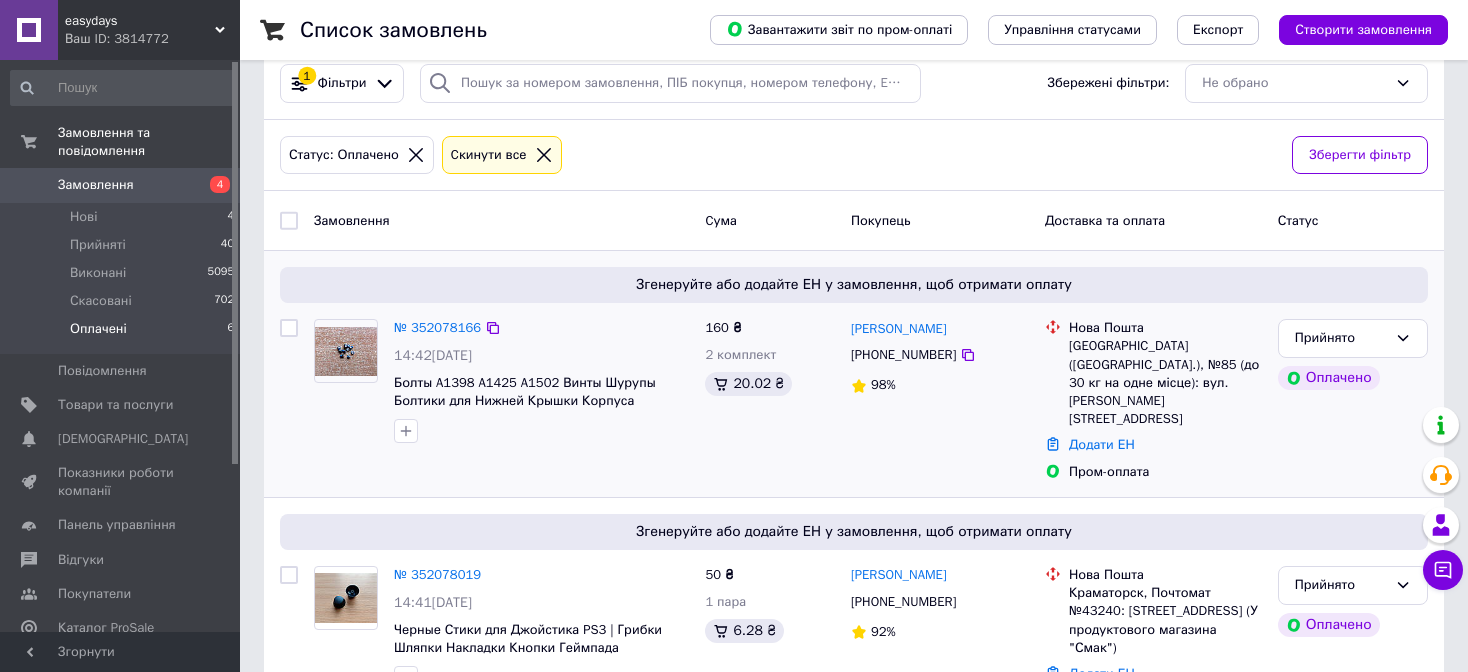 scroll, scrollTop: 57, scrollLeft: 0, axis: vertical 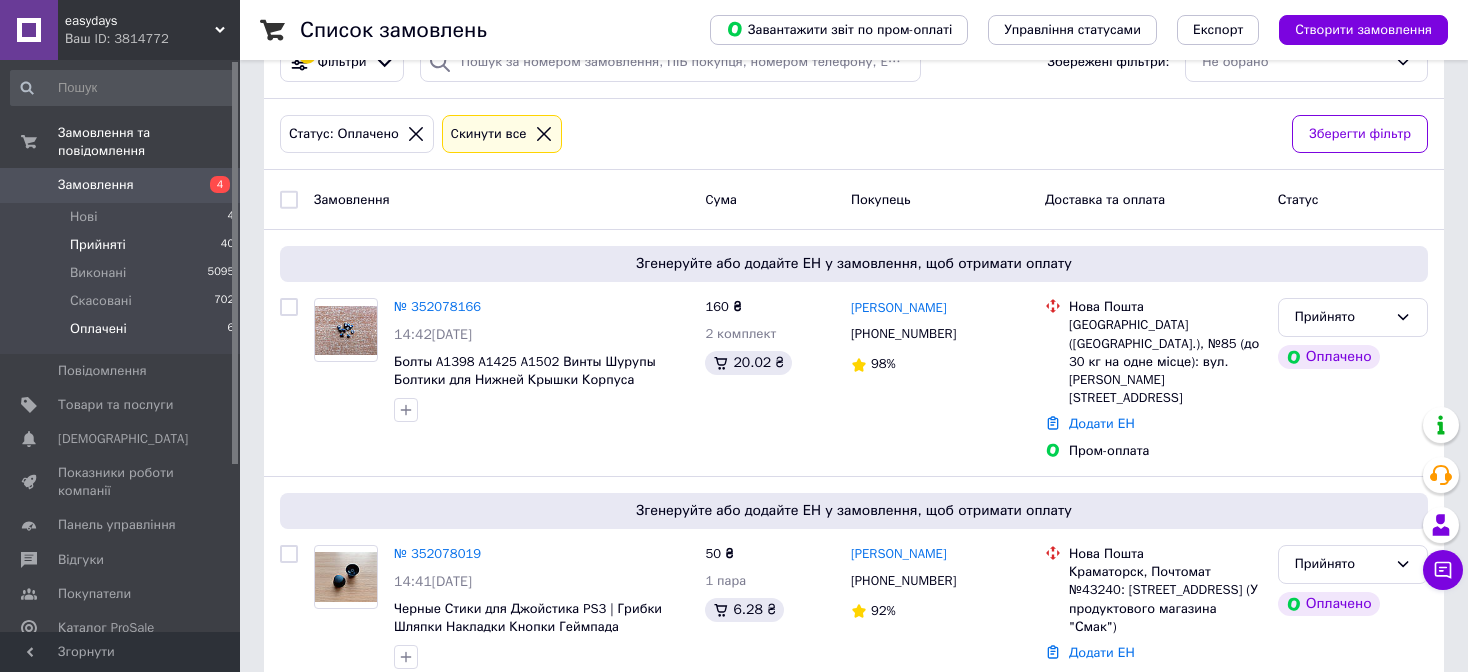 click on "Прийняті 40" at bounding box center [123, 245] 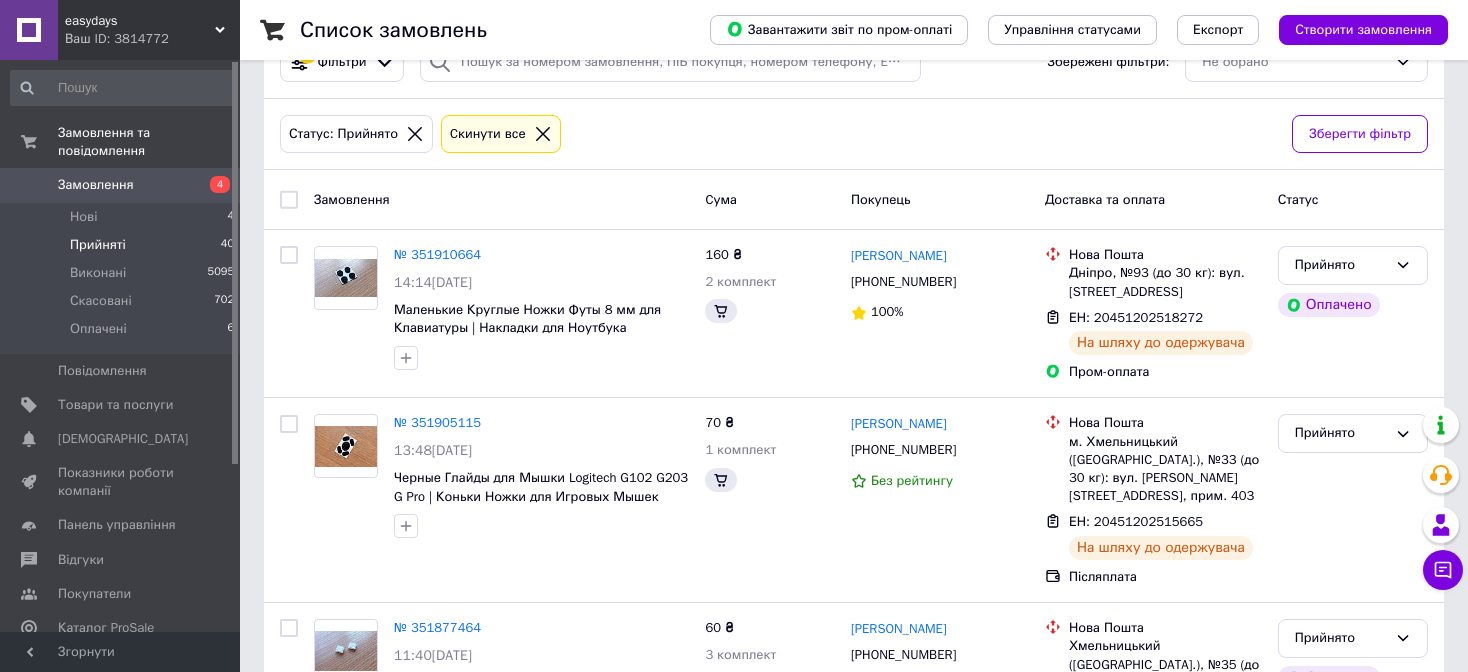 scroll, scrollTop: 0, scrollLeft: 0, axis: both 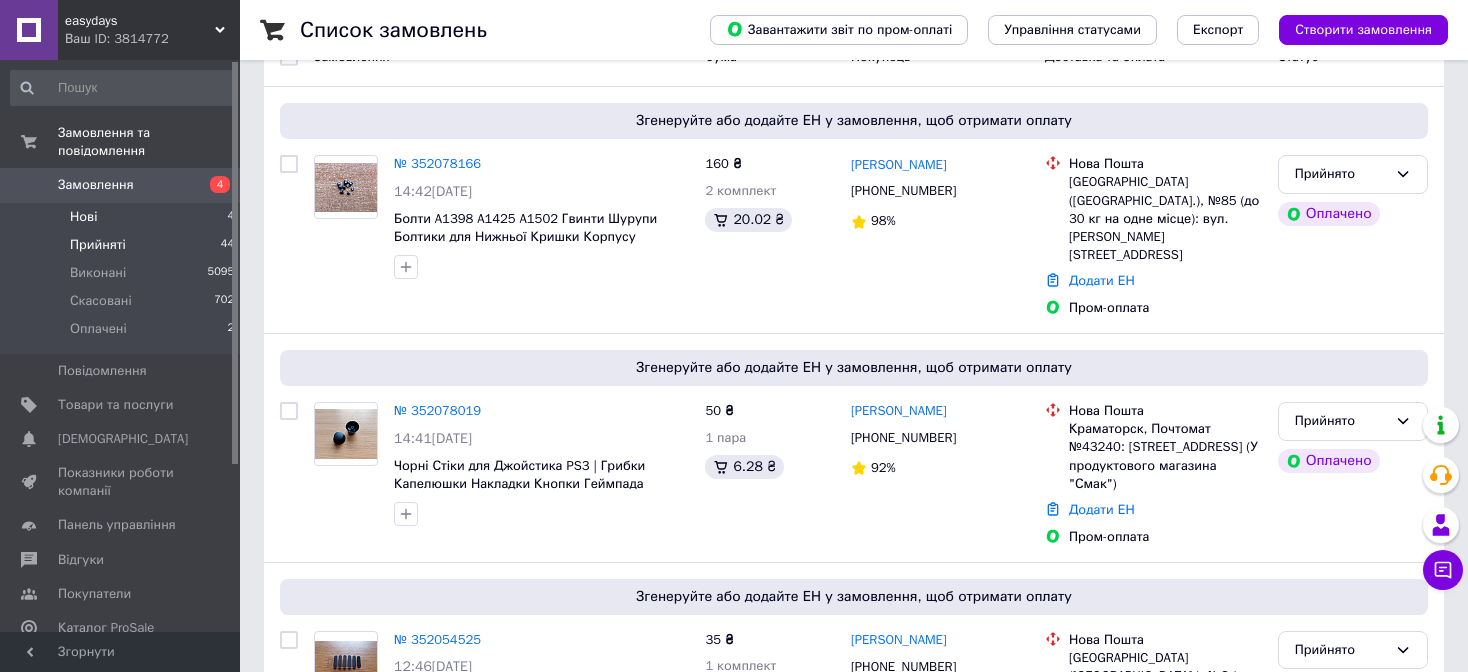 click on "Нові 4" at bounding box center [123, 217] 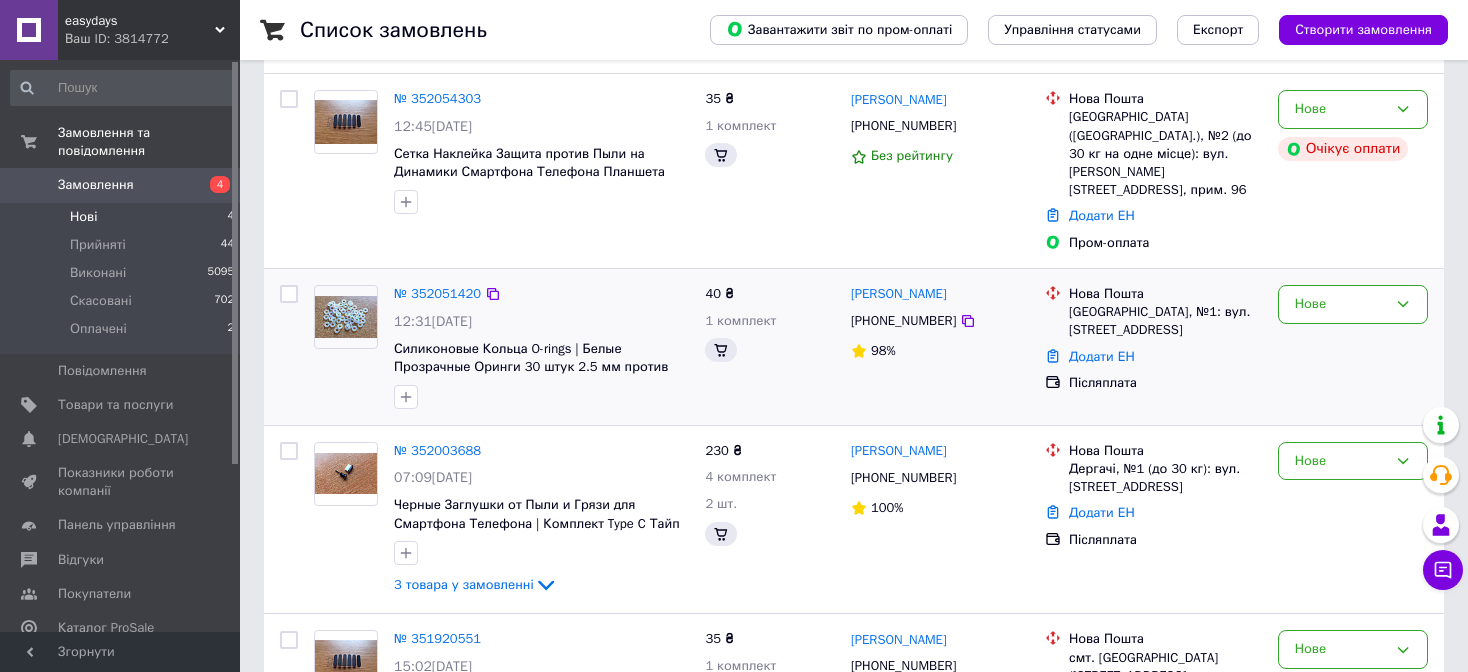 scroll, scrollTop: 299, scrollLeft: 0, axis: vertical 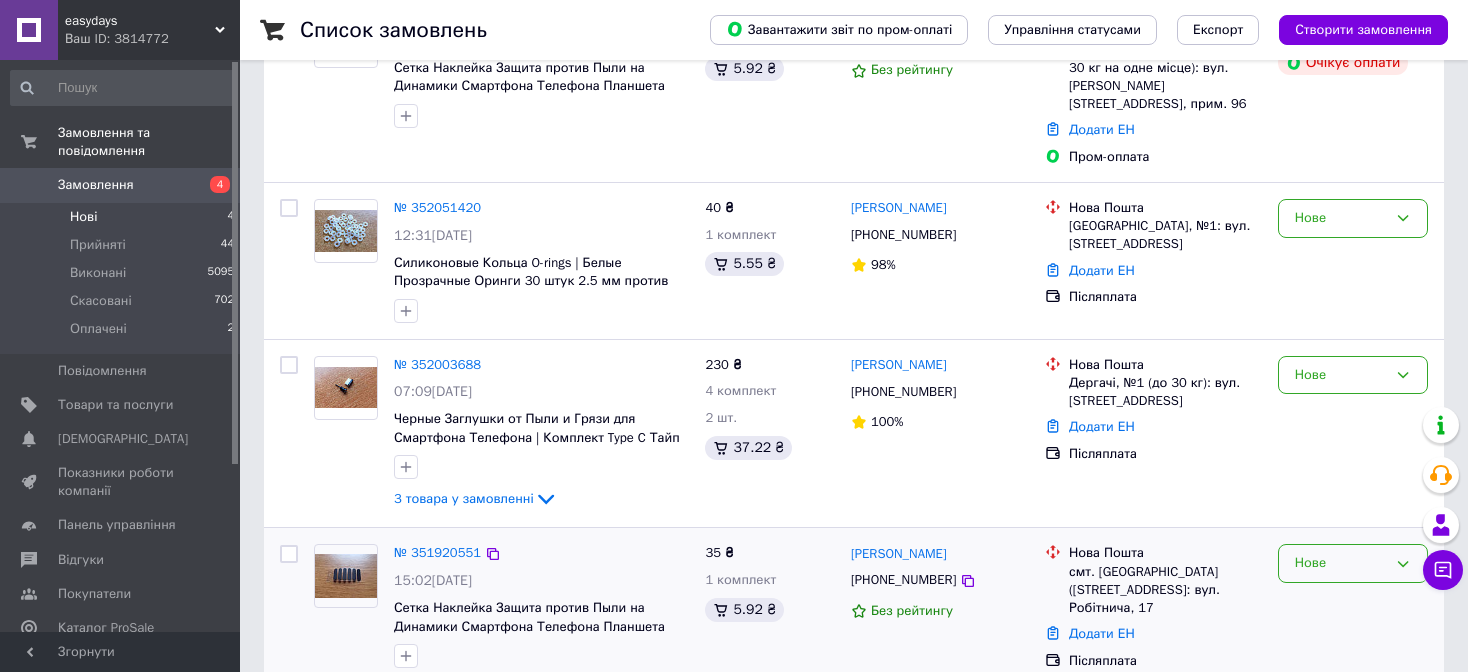 drag, startPoint x: 1307, startPoint y: 524, endPoint x: 1304, endPoint y: 534, distance: 10.440307 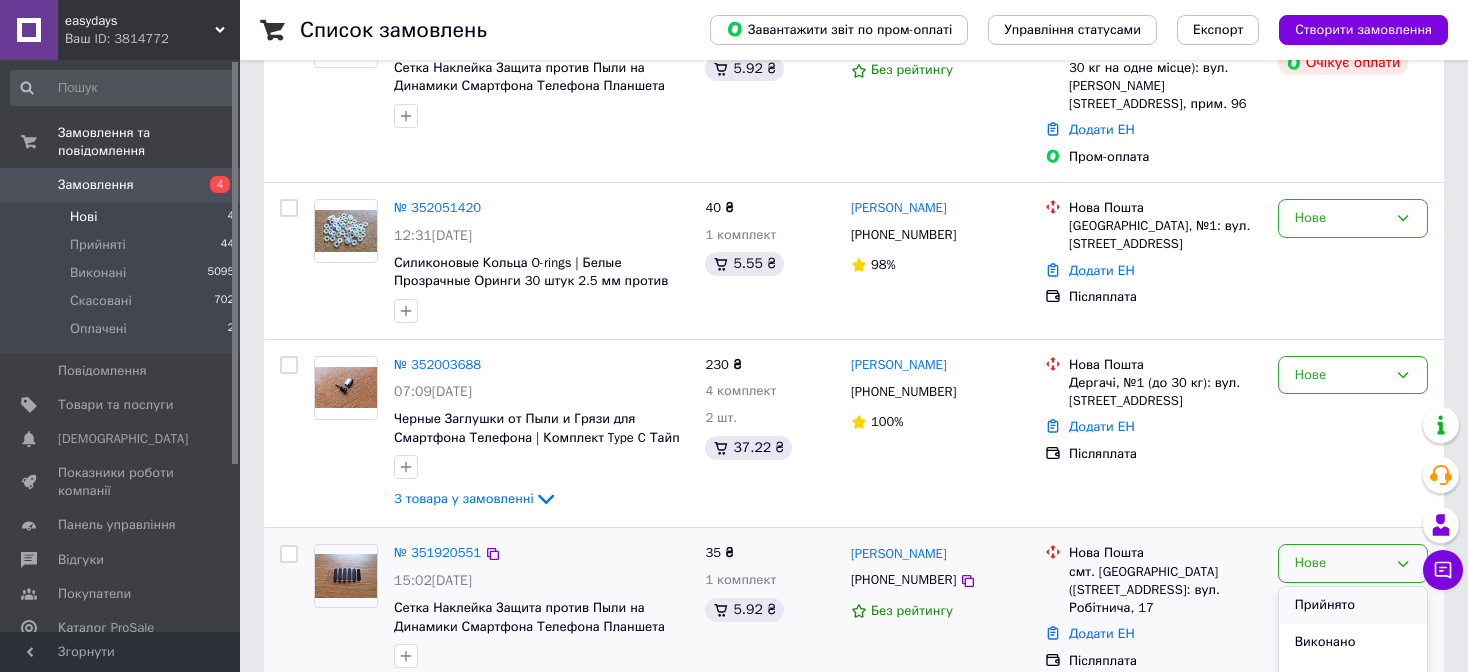 click on "Прийнято" at bounding box center (1353, 605) 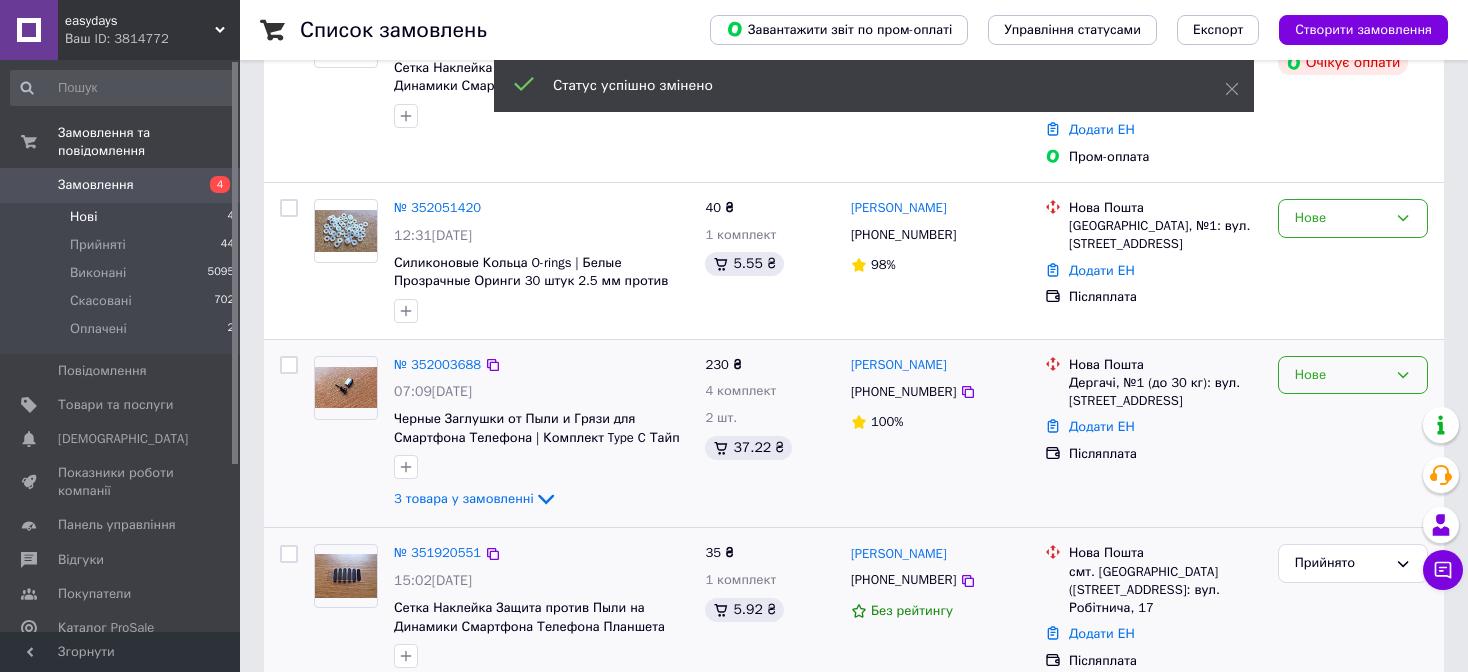 click on "Нове" at bounding box center (1341, 375) 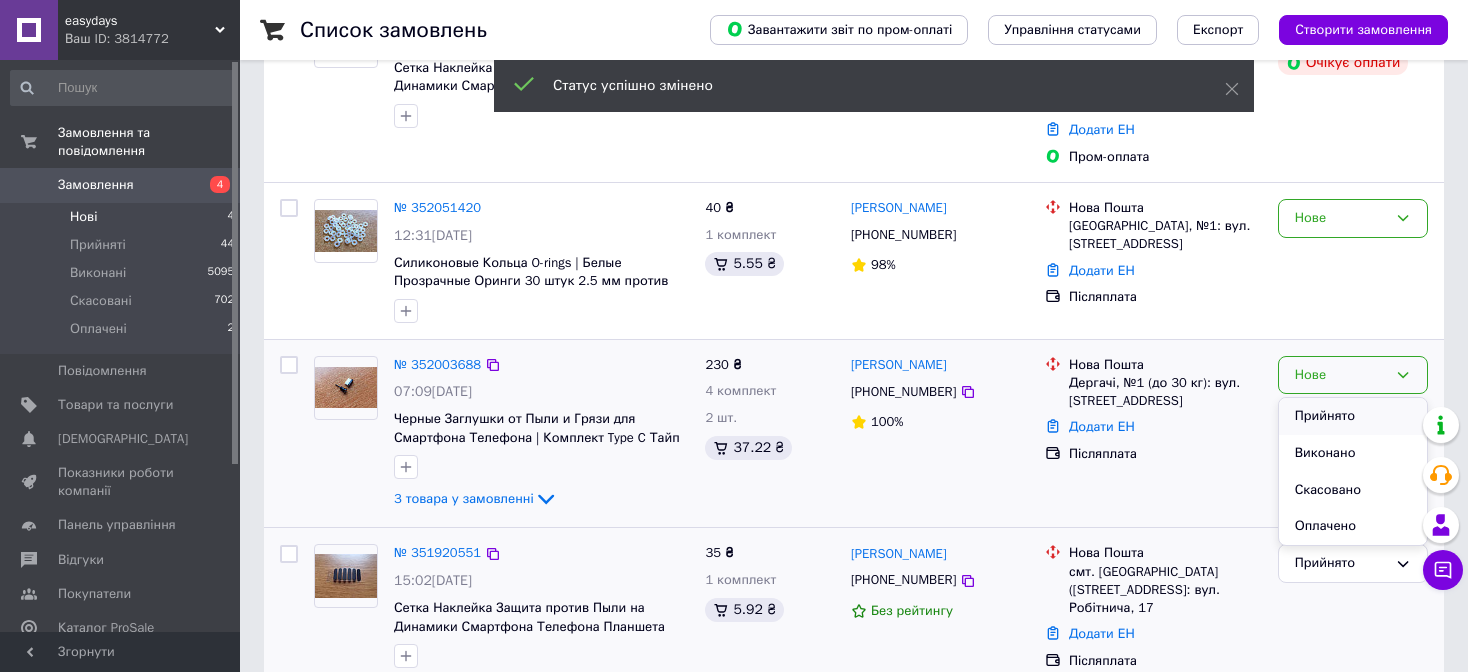 click on "Прийнято" at bounding box center [1353, 416] 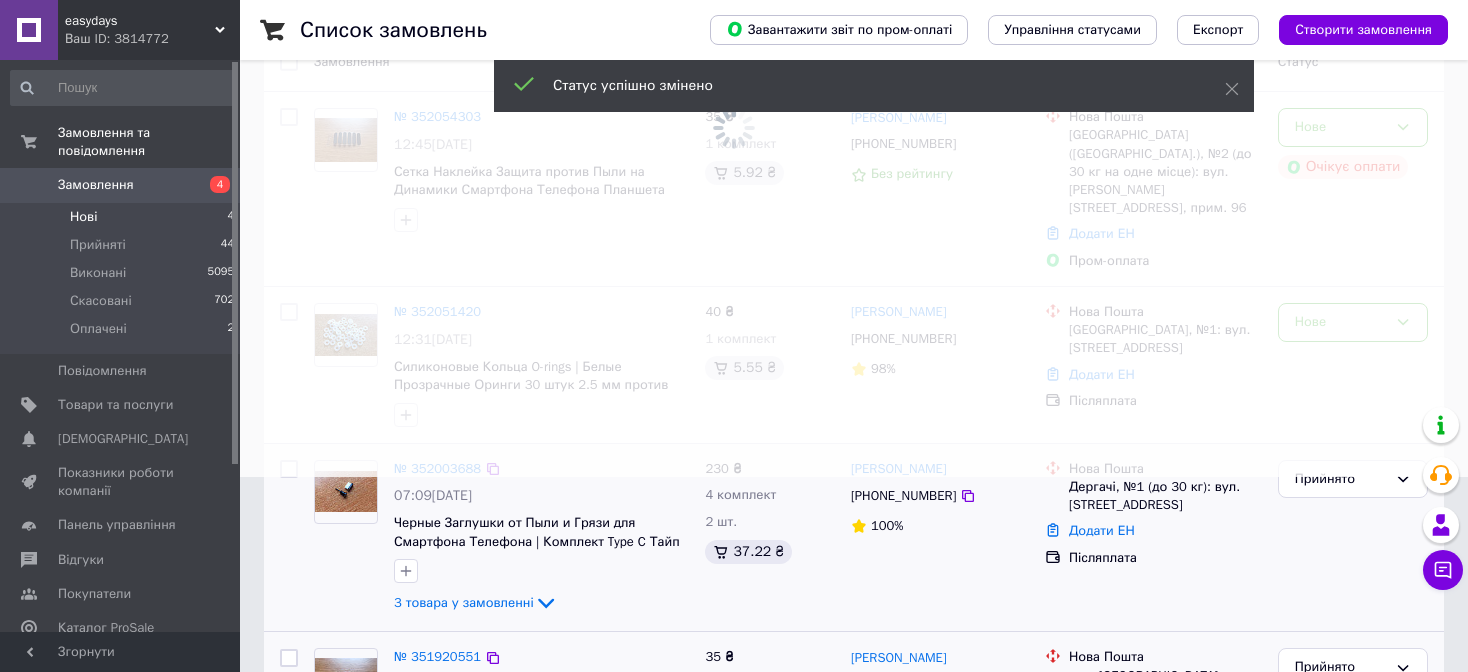 scroll, scrollTop: 99, scrollLeft: 0, axis: vertical 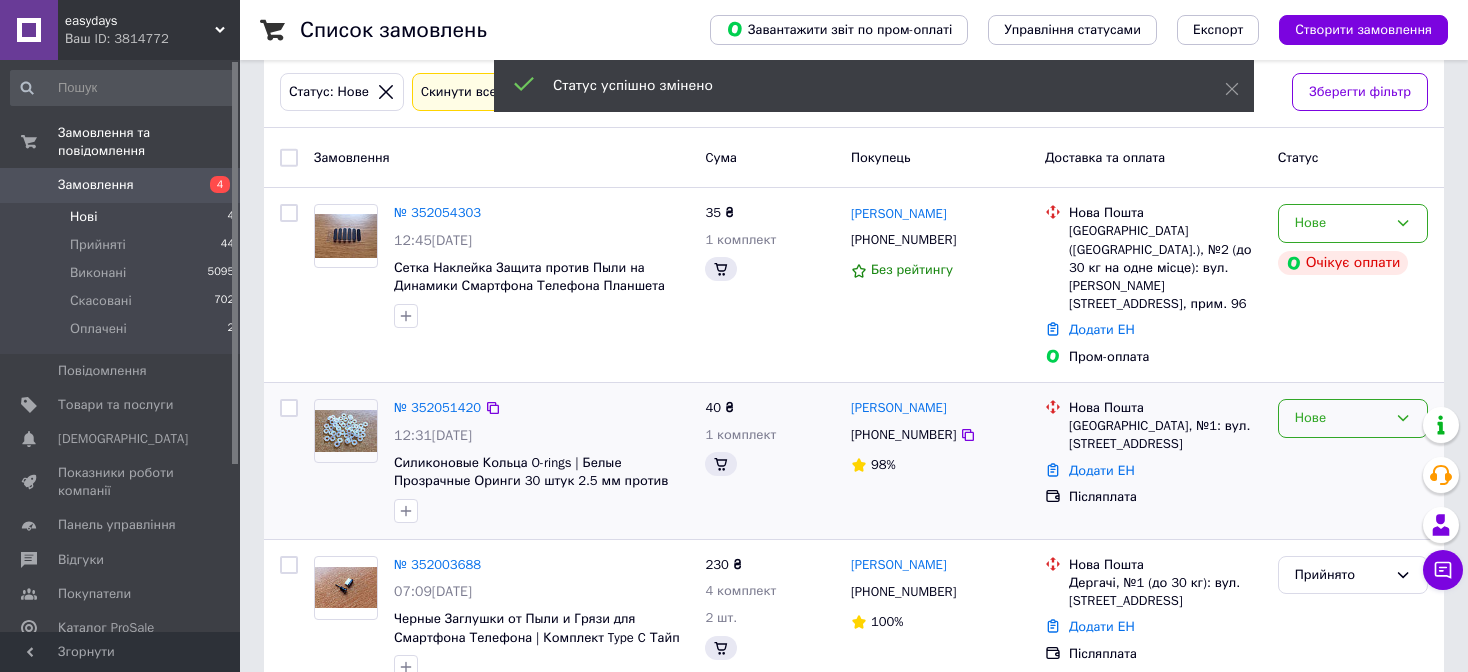 click on "Нове" at bounding box center [1341, 418] 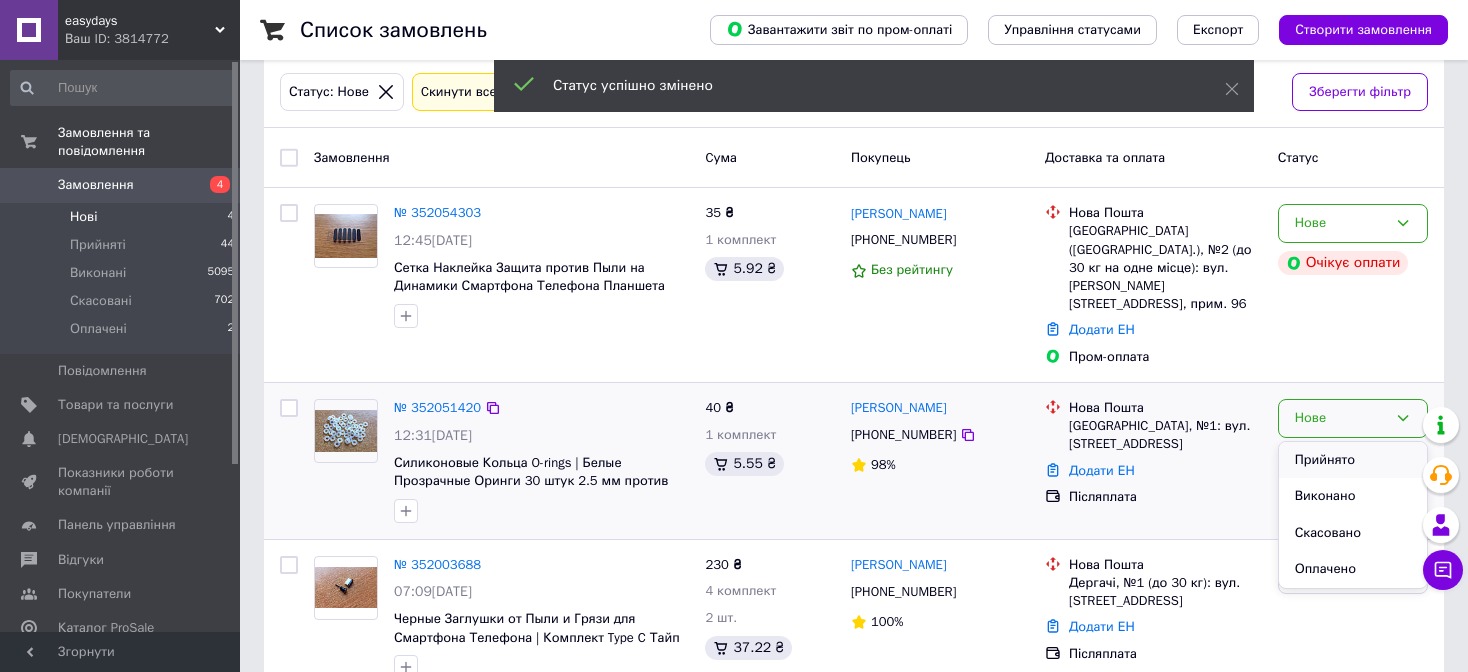 click on "Прийнято" at bounding box center [1353, 460] 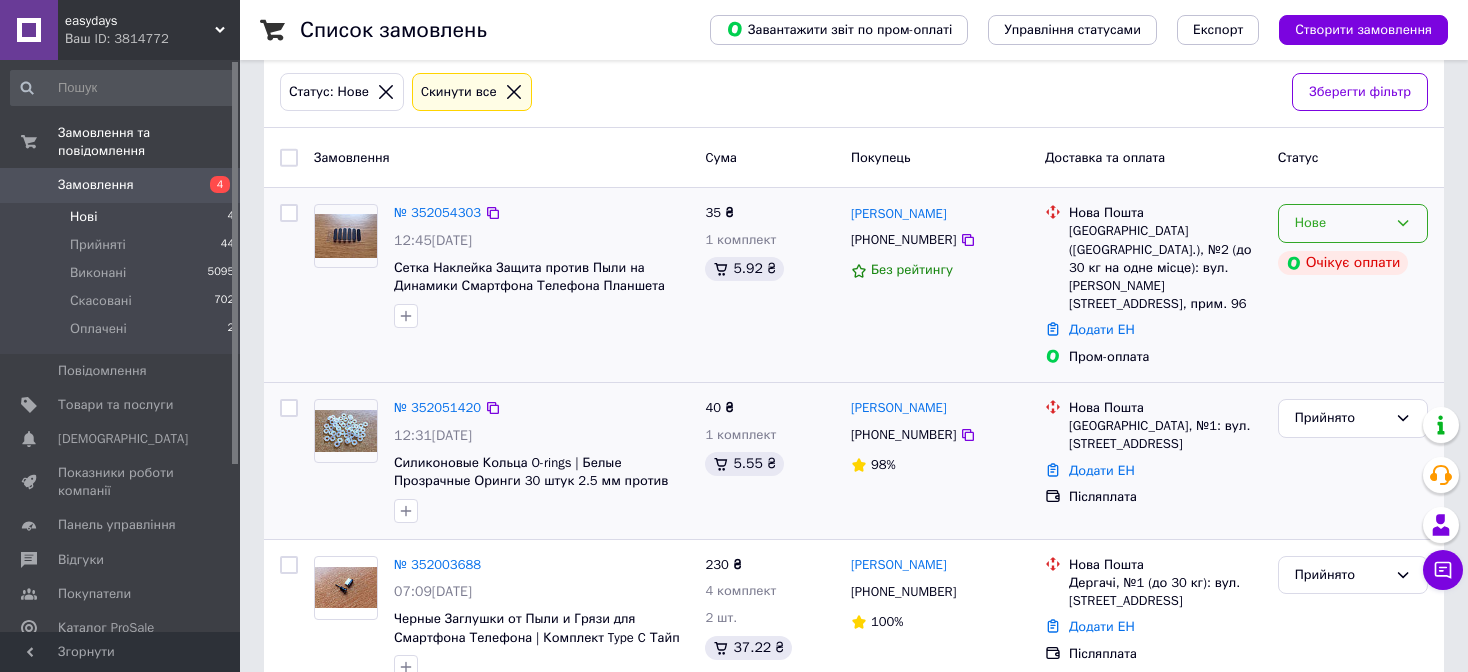 click on "Нове" at bounding box center (1353, 223) 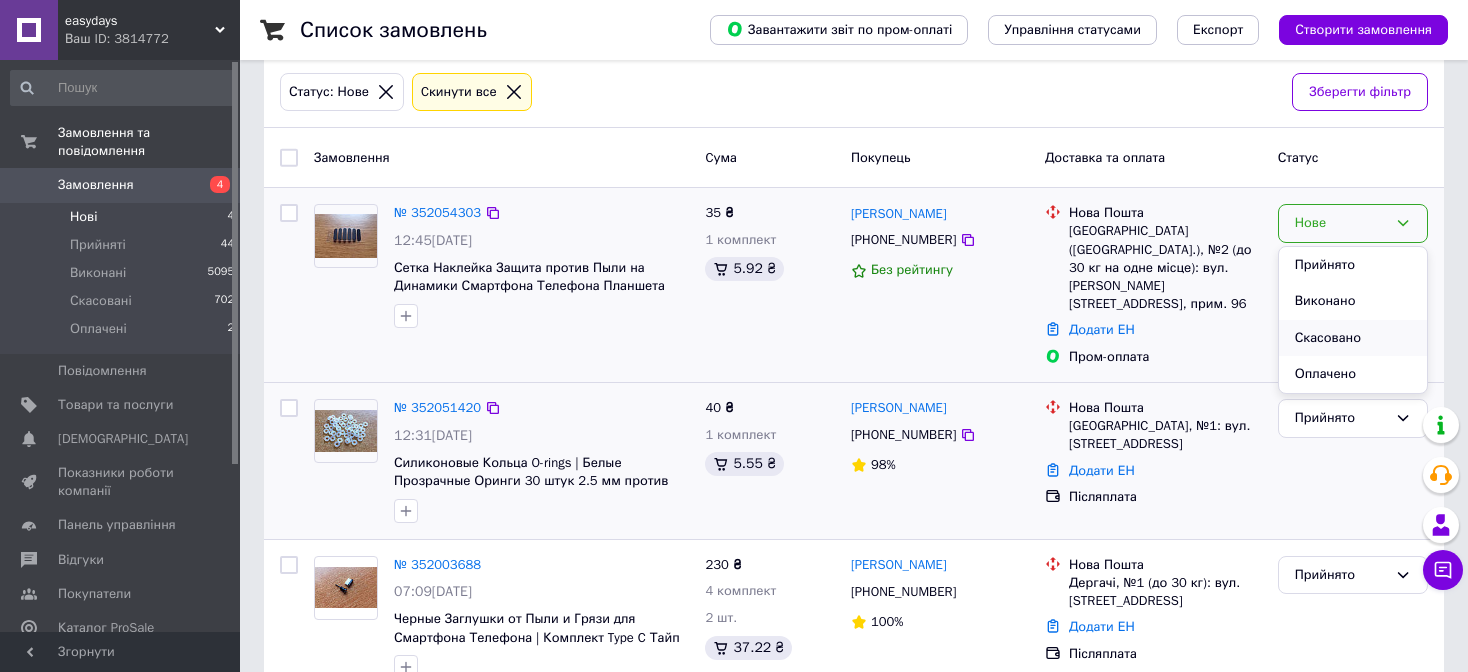 click on "Скасовано" at bounding box center (1353, 338) 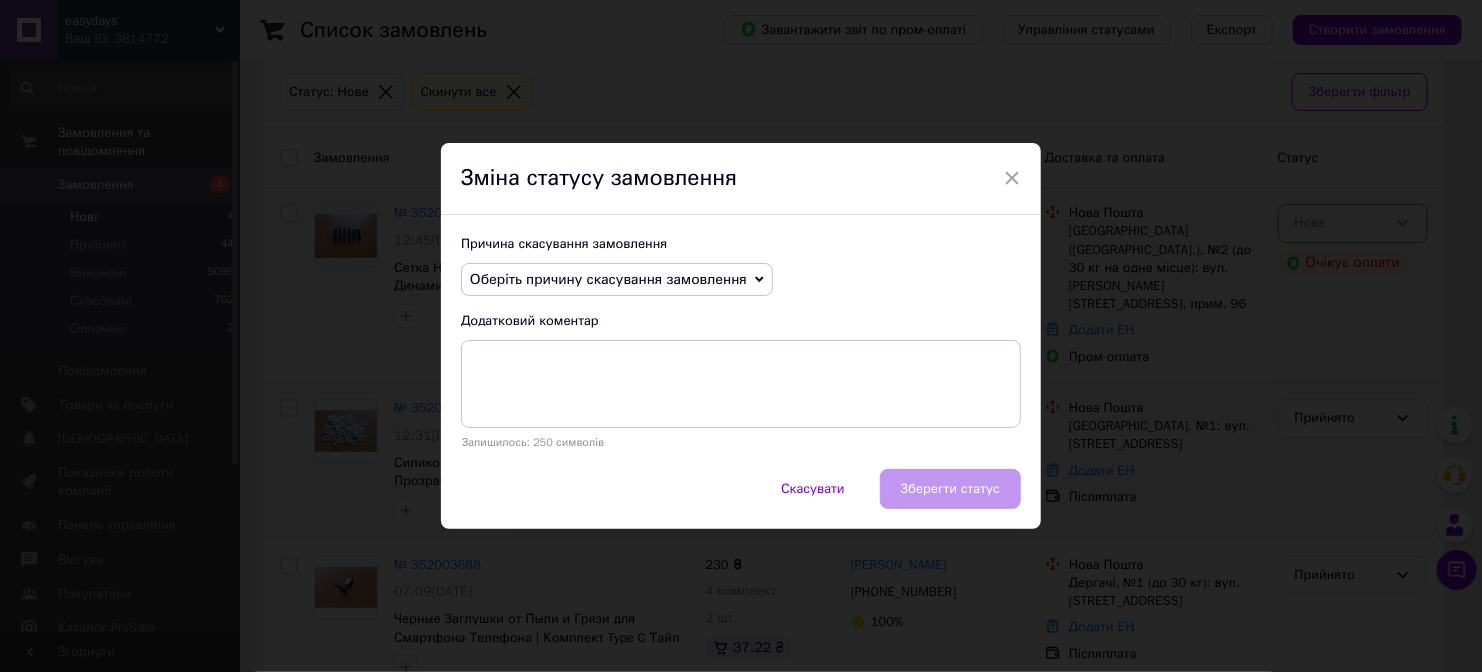 click on "Оберіть причину скасування замовлення" at bounding box center [608, 279] 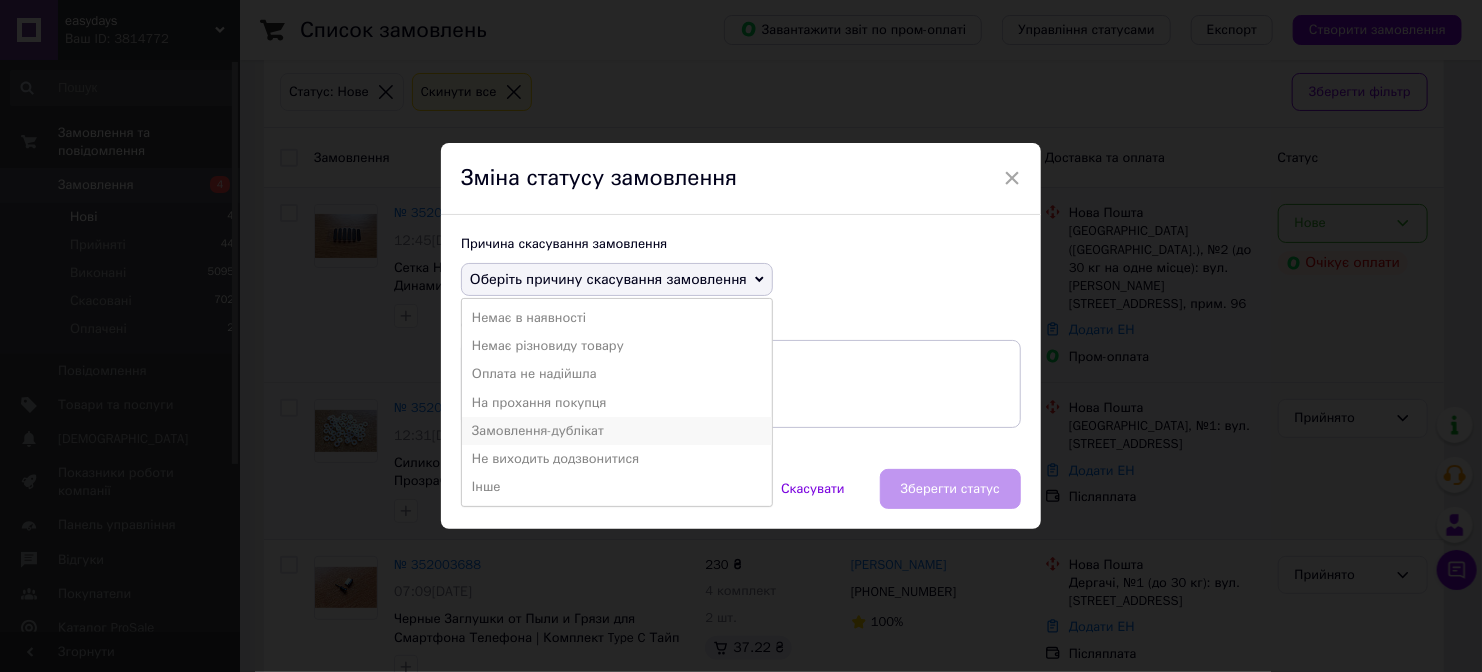 click on "Замовлення-дублікат" at bounding box center (617, 431) 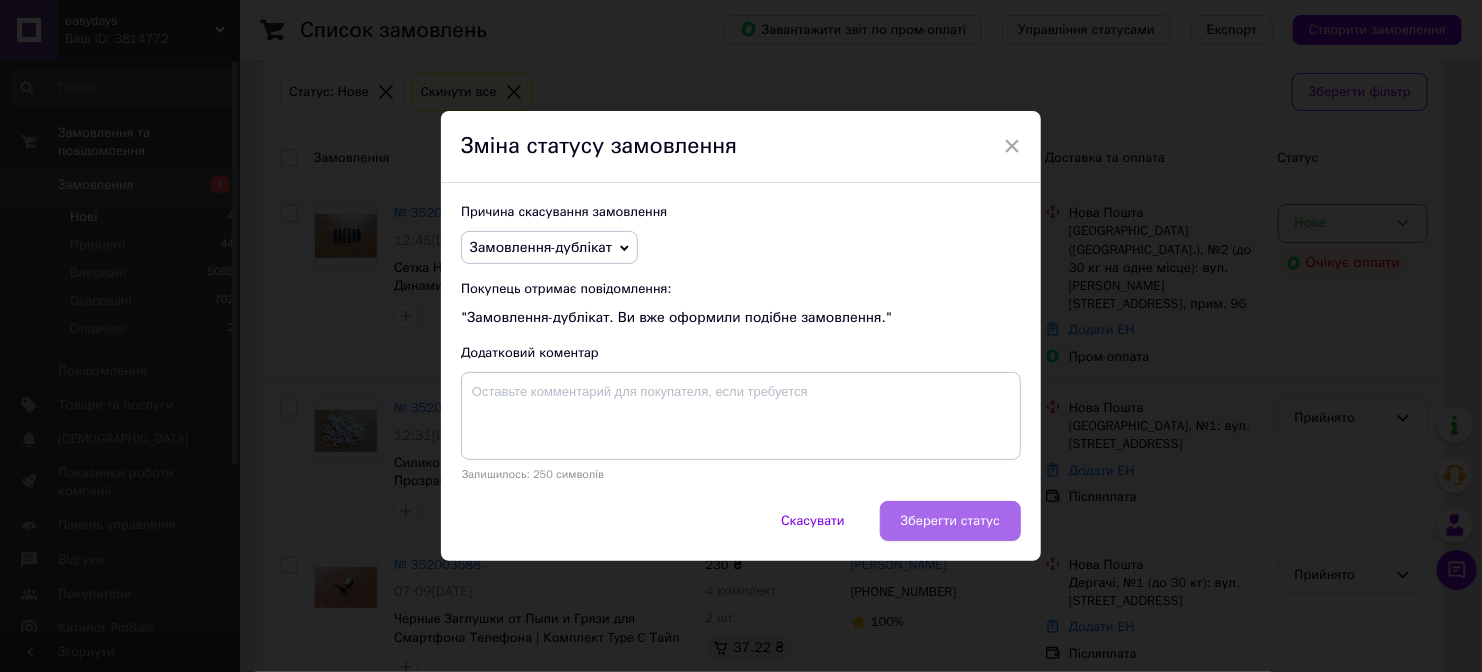 click on "Зберегти статус" at bounding box center [950, 521] 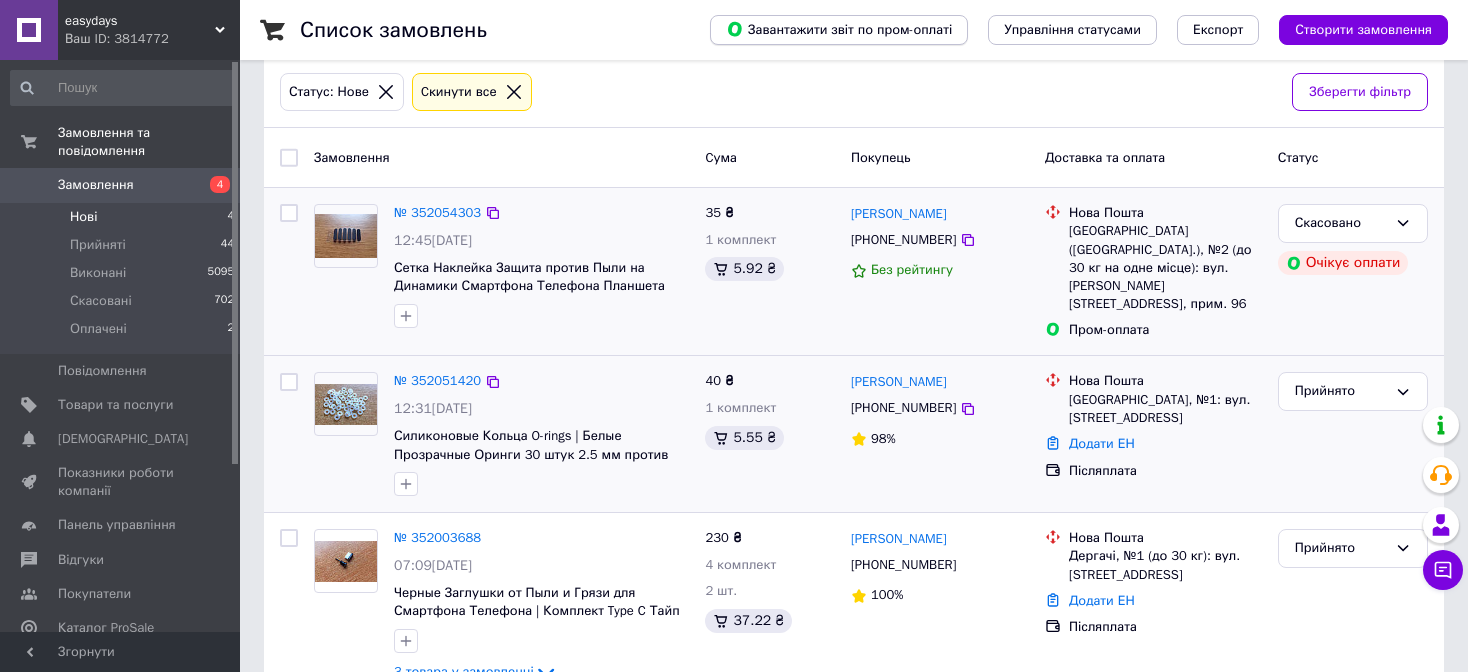 scroll, scrollTop: 0, scrollLeft: 0, axis: both 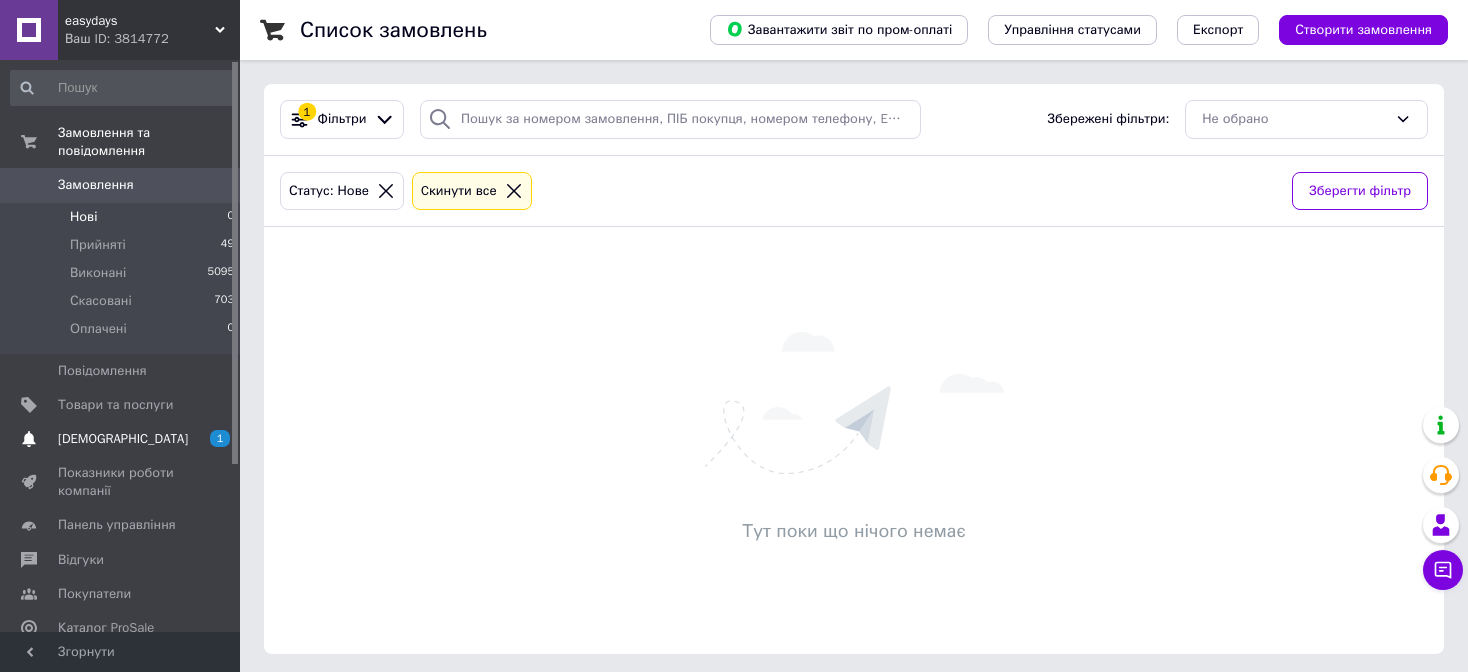 click on "[DEMOGRAPHIC_DATA]" at bounding box center [121, 439] 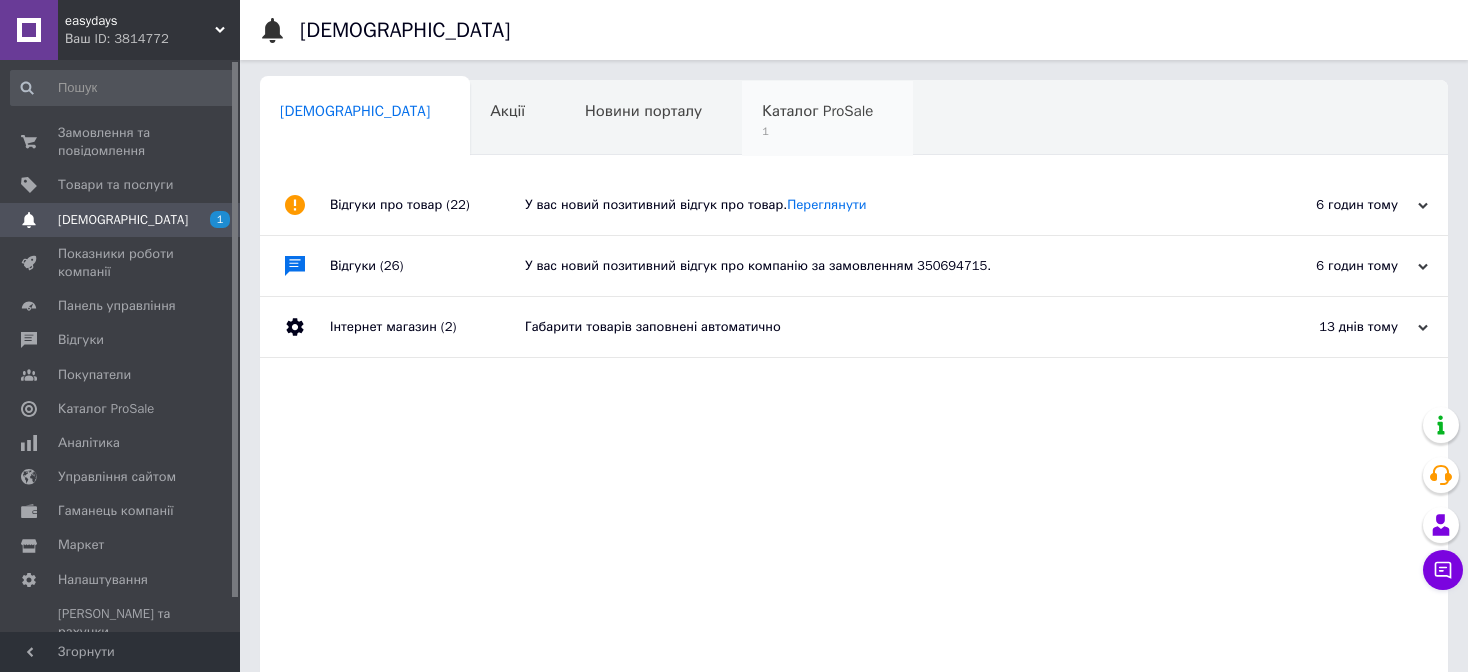click on "Каталог ProSale" at bounding box center (817, 111) 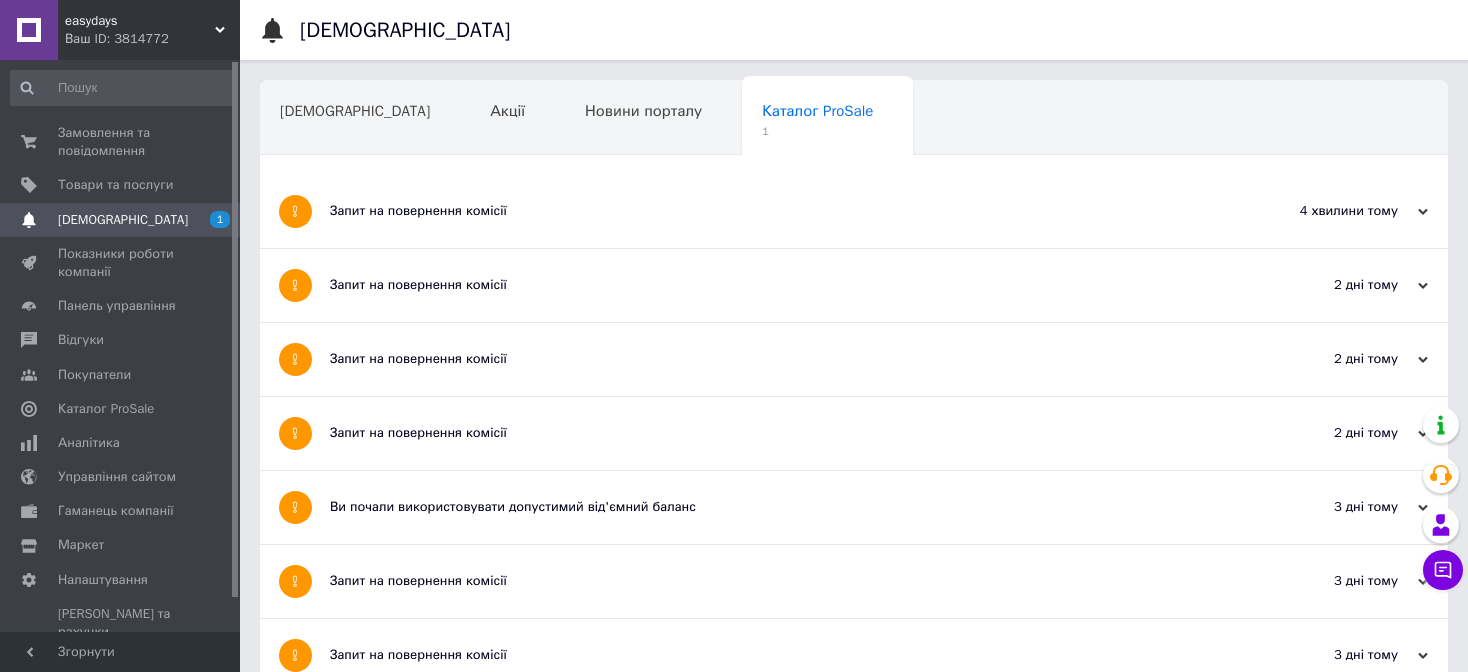 click on "Запит на повернення комісії" at bounding box center (779, 211) 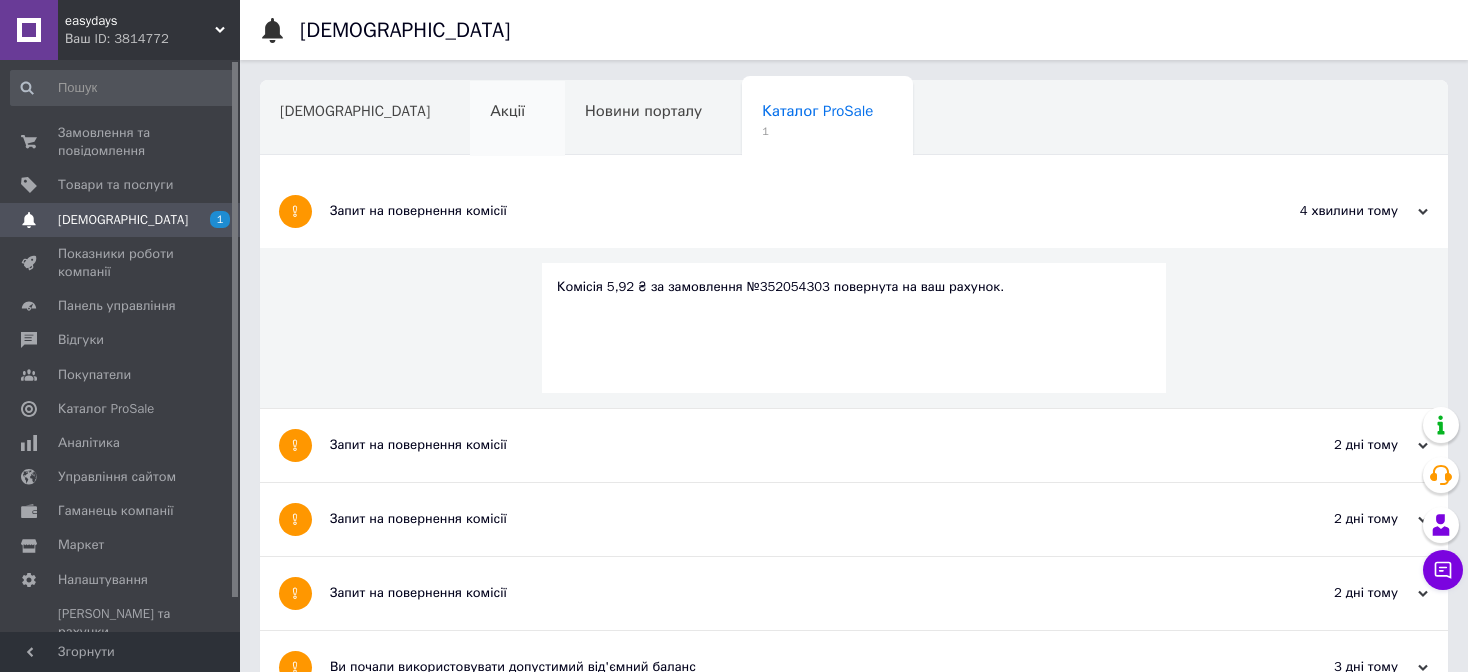 click on "Акції" at bounding box center [517, 119] 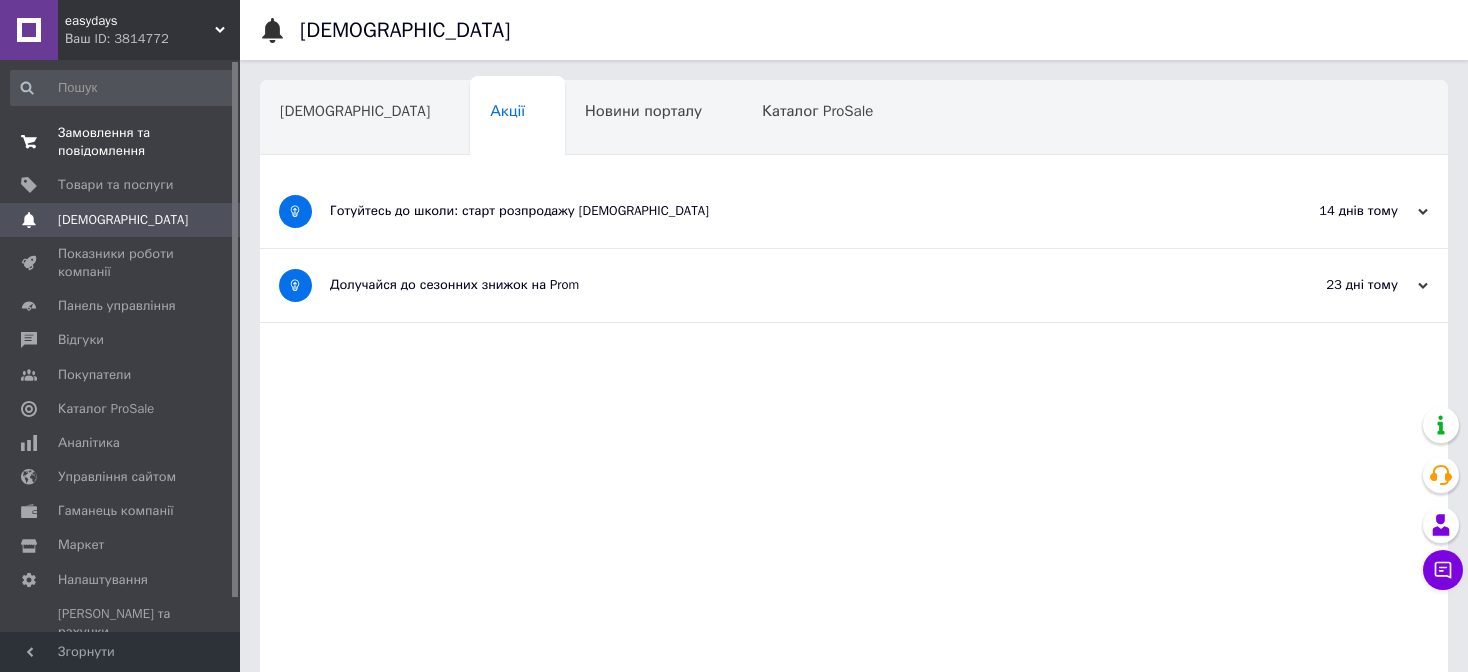 click on "Замовлення та повідомлення" at bounding box center [121, 142] 